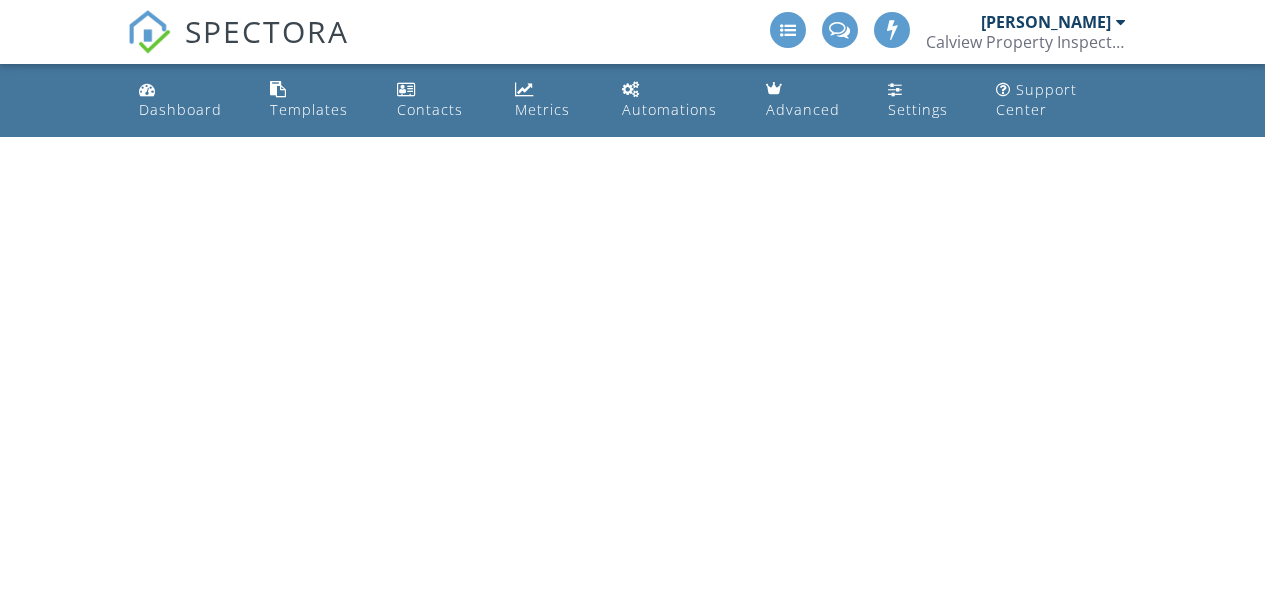 scroll, scrollTop: 0, scrollLeft: 0, axis: both 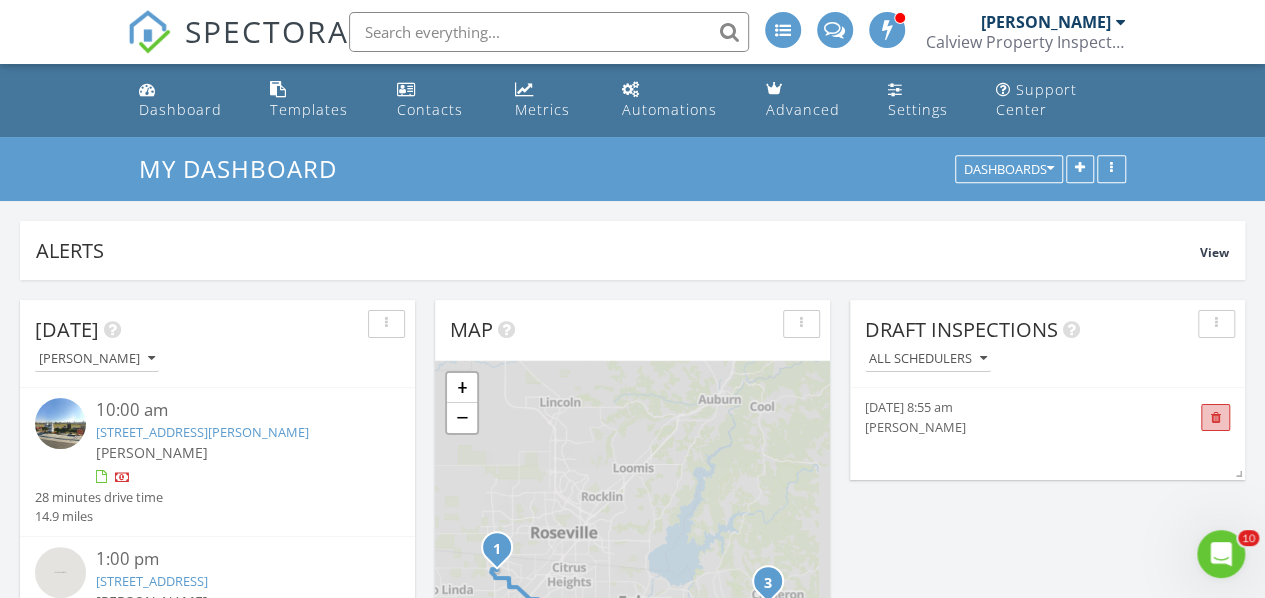 click at bounding box center (1215, 418) 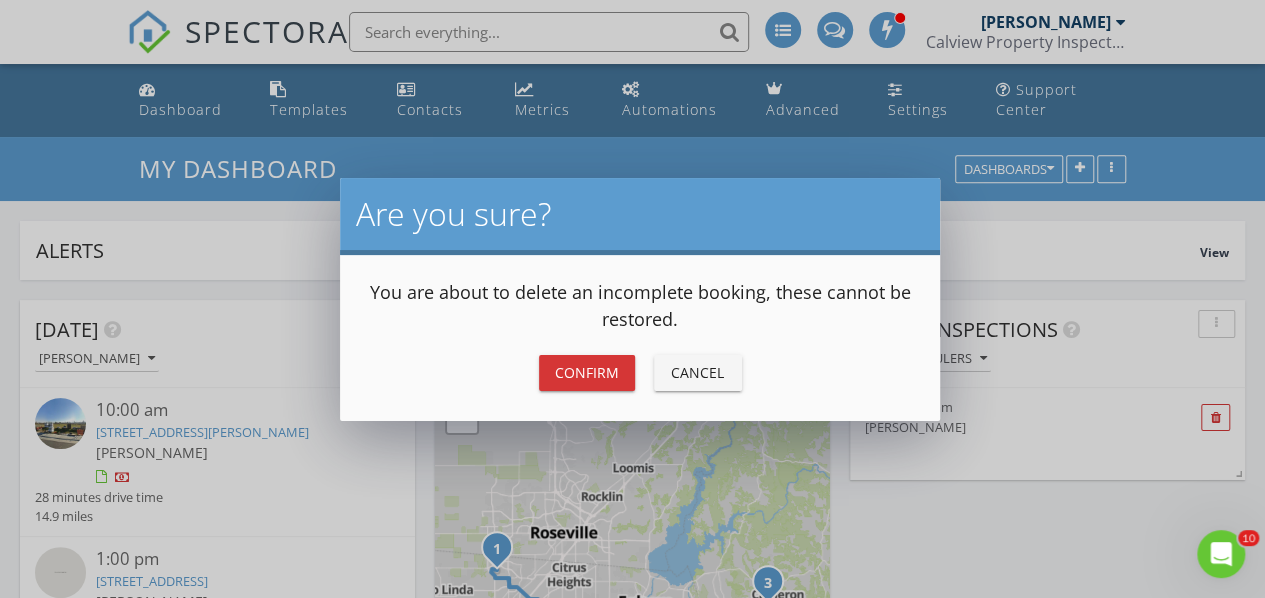 click on "Confirm   Cancel" at bounding box center (640, 373) 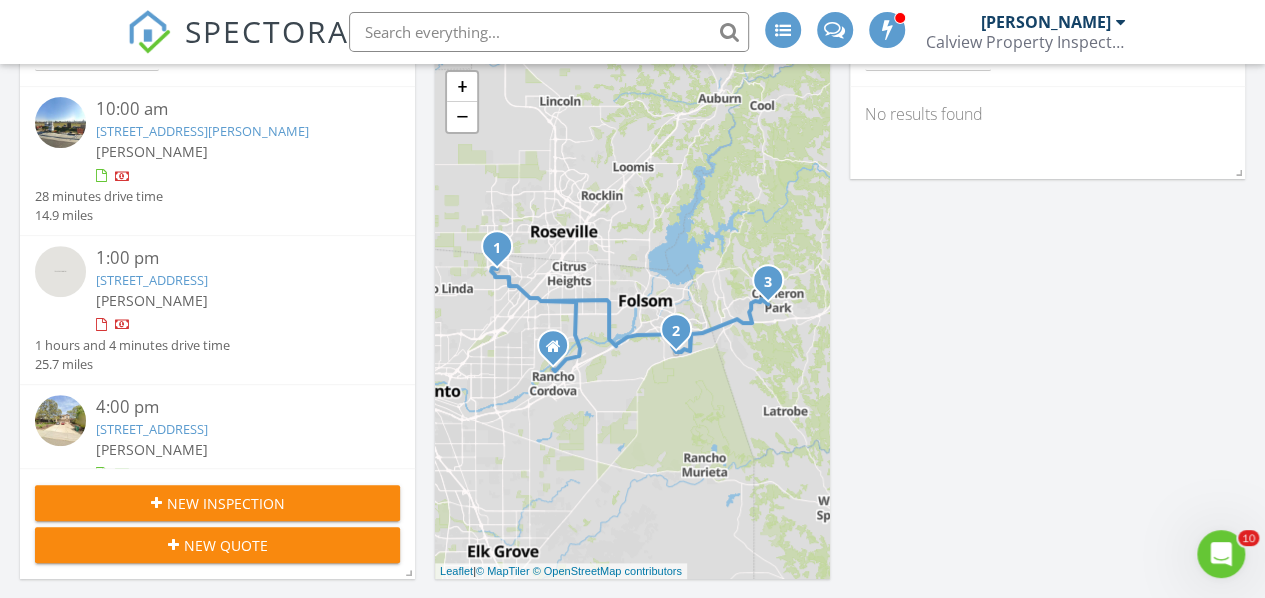 scroll, scrollTop: 400, scrollLeft: 0, axis: vertical 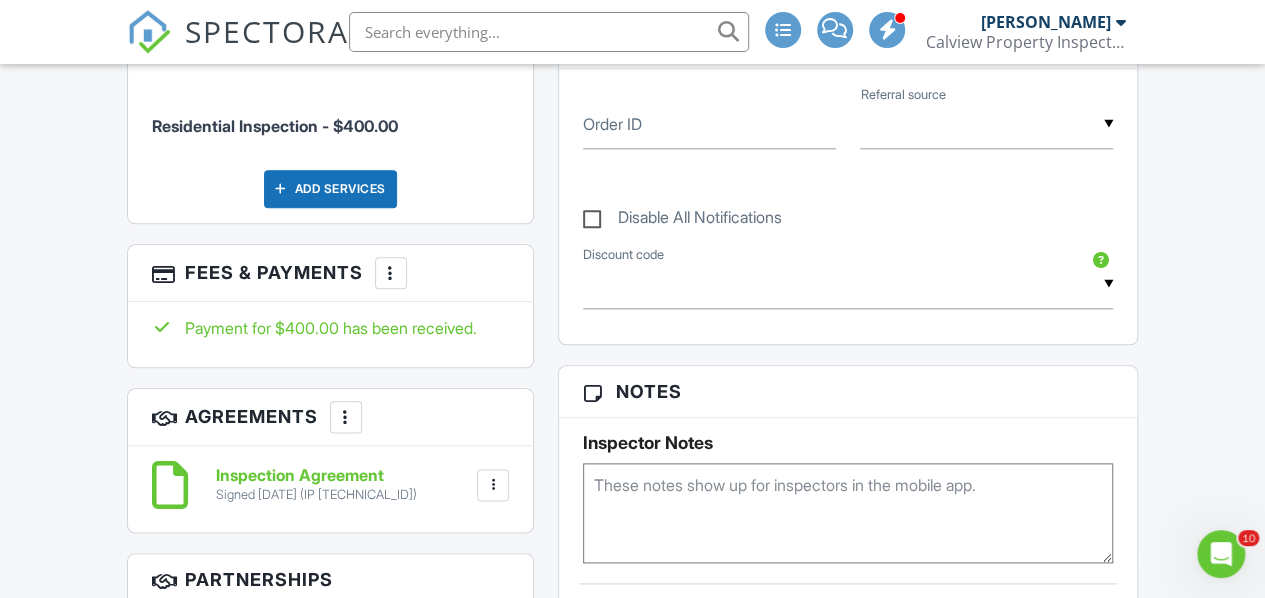 click at bounding box center [391, 273] 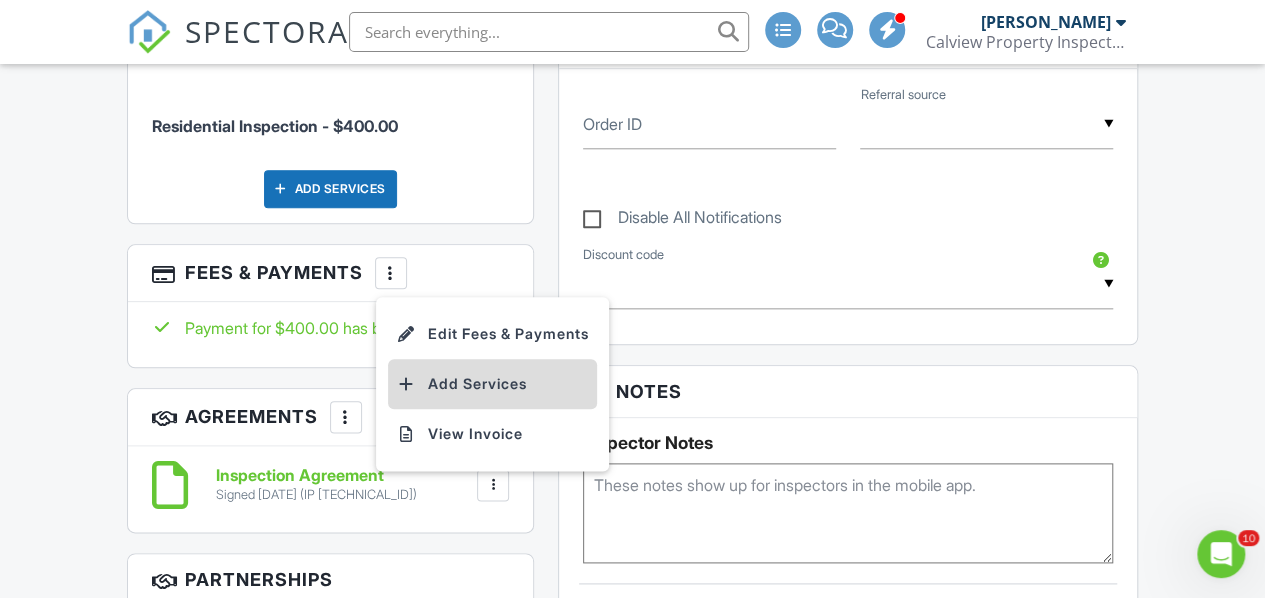 click on "Add Services" at bounding box center [492, 384] 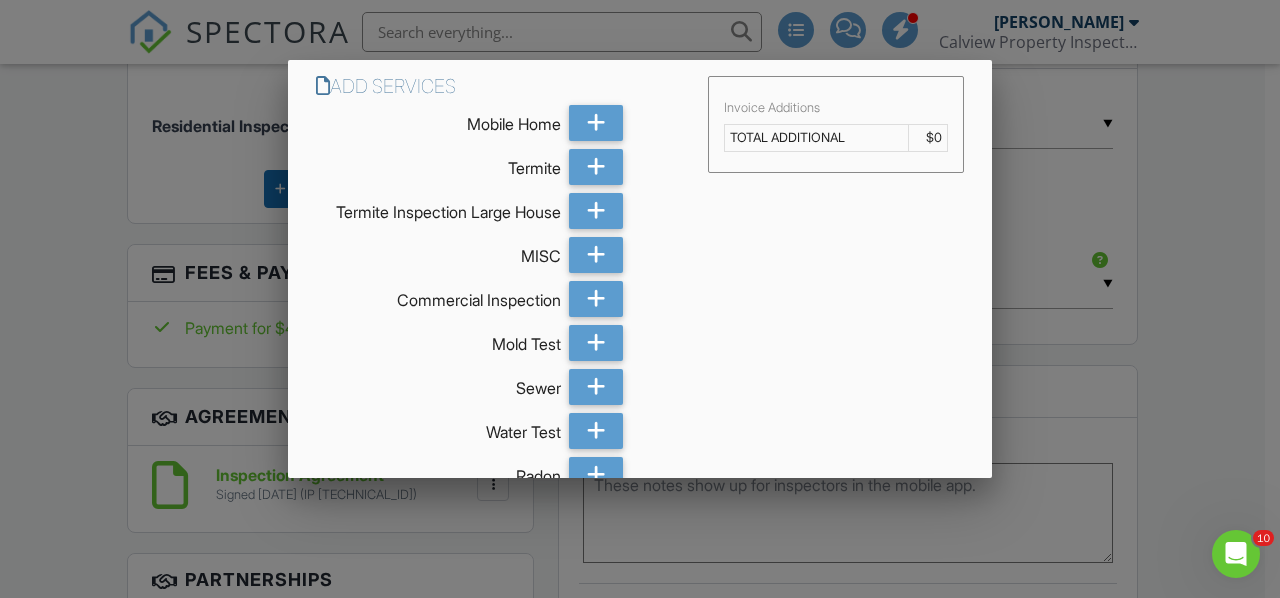 scroll, scrollTop: 100, scrollLeft: 0, axis: vertical 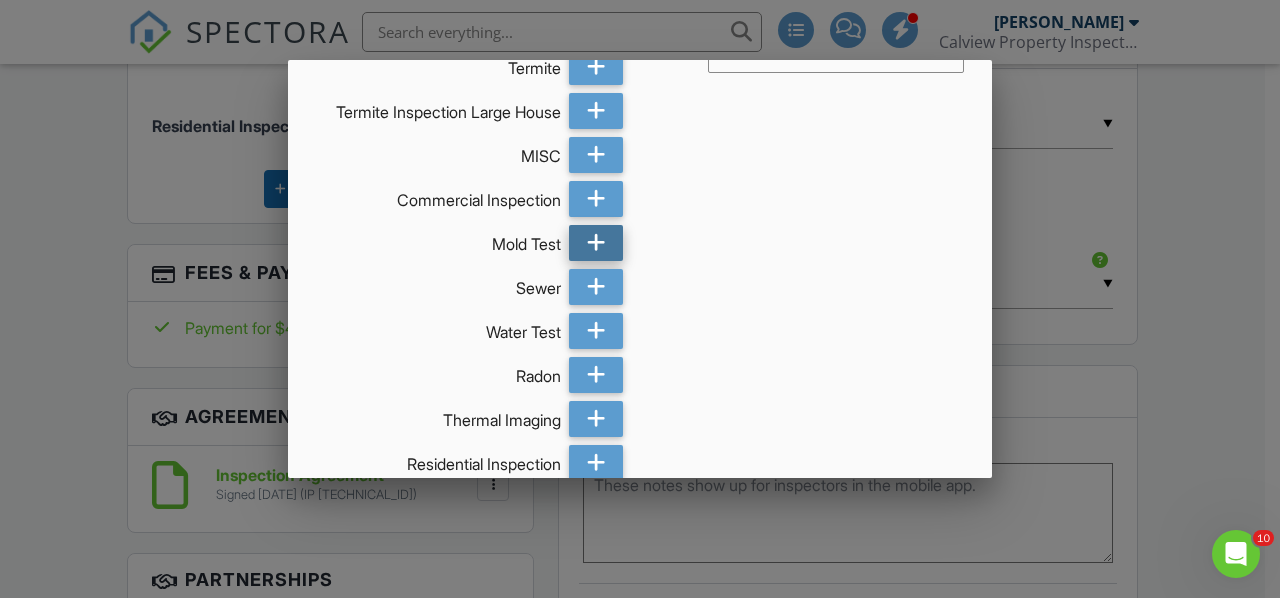 click at bounding box center [596, 243] 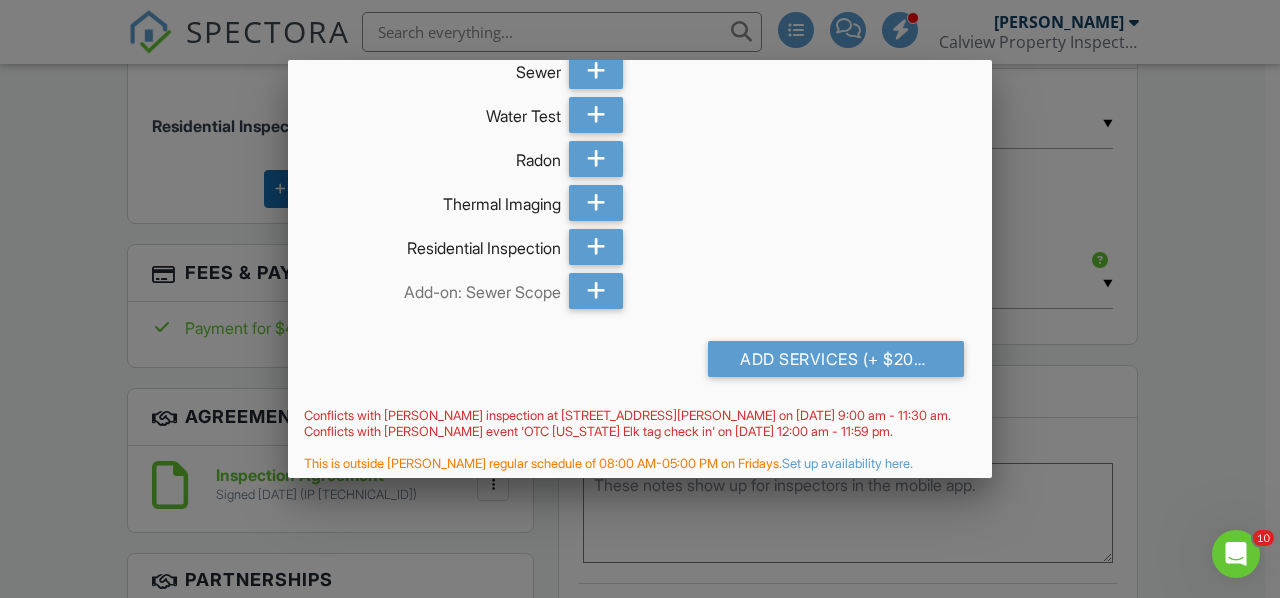 scroll, scrollTop: 325, scrollLeft: 0, axis: vertical 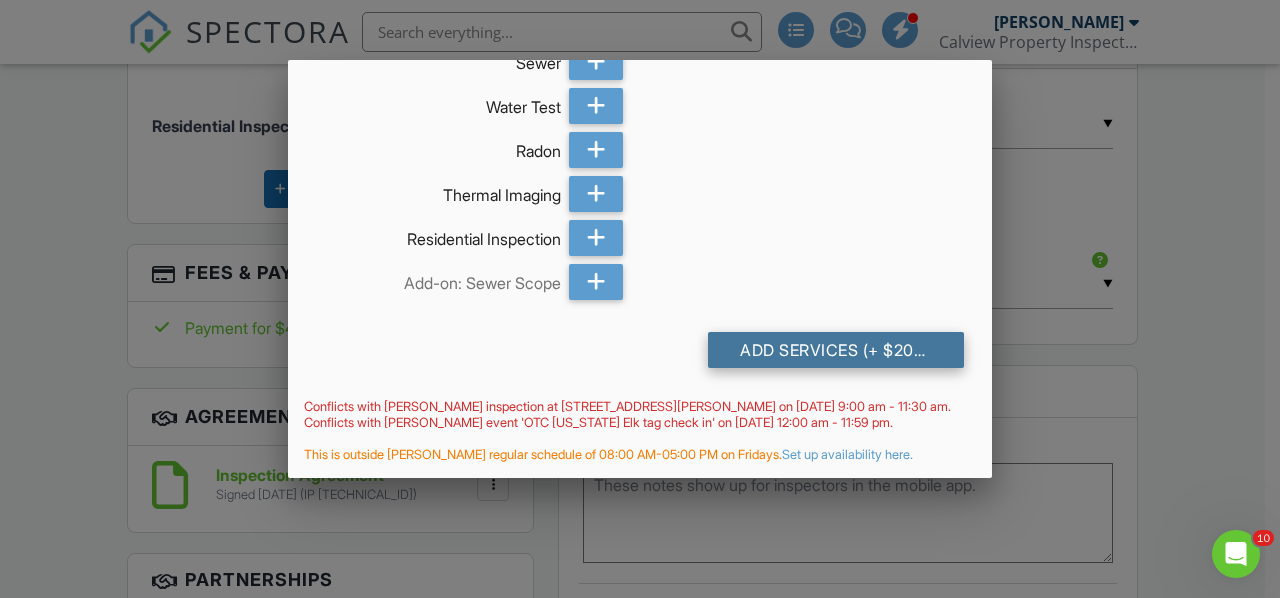 click on "Add Services
(+ $200.0)" at bounding box center (836, 350) 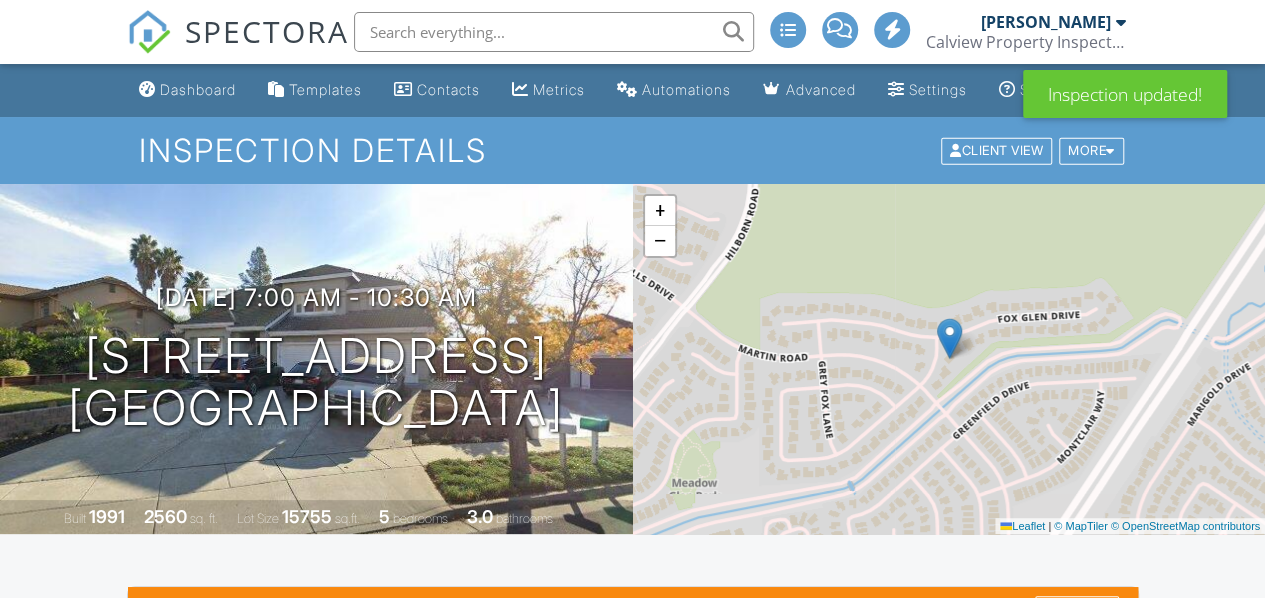 scroll, scrollTop: 400, scrollLeft: 0, axis: vertical 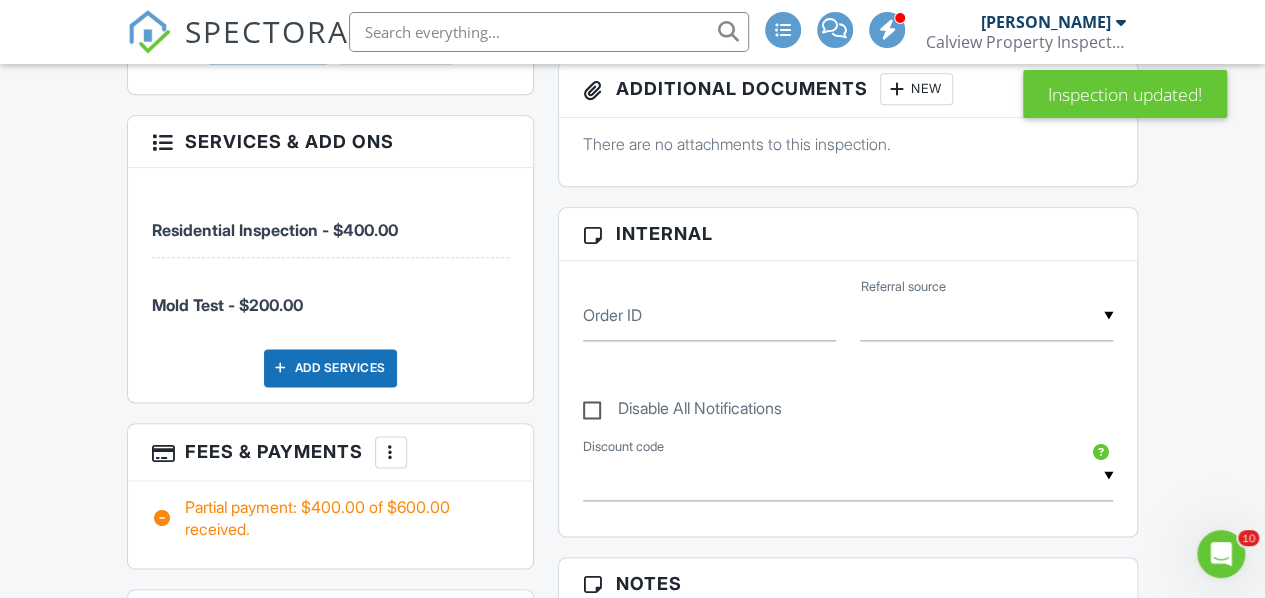 click at bounding box center [391, 452] 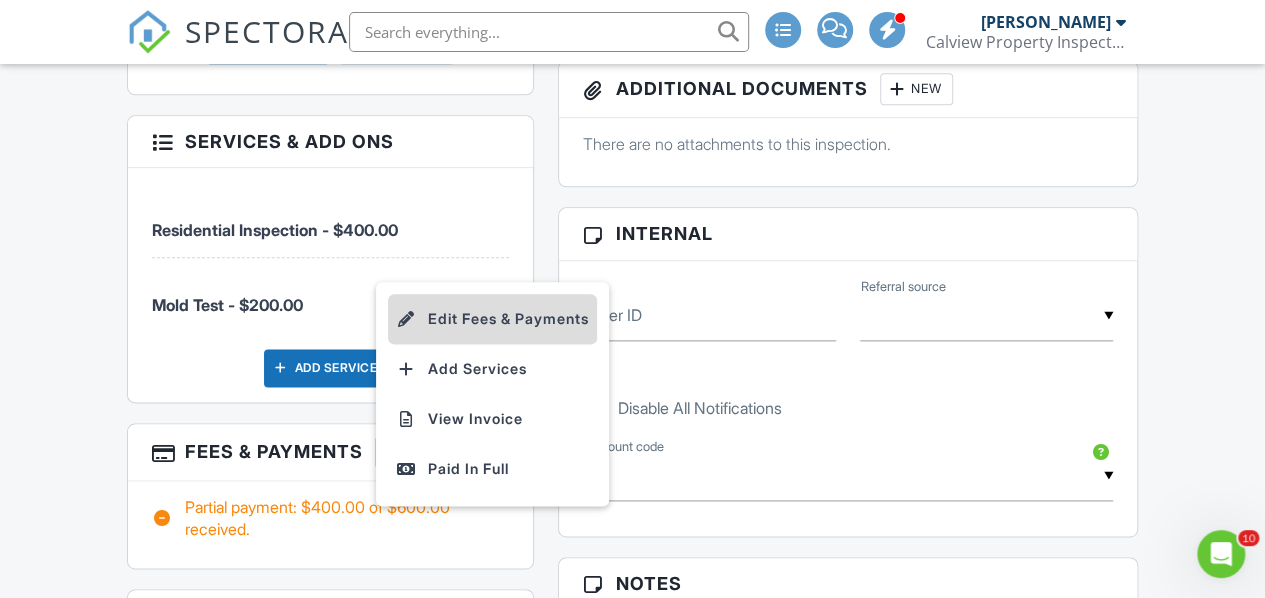 click on "Edit Fees & Payments" at bounding box center (492, 319) 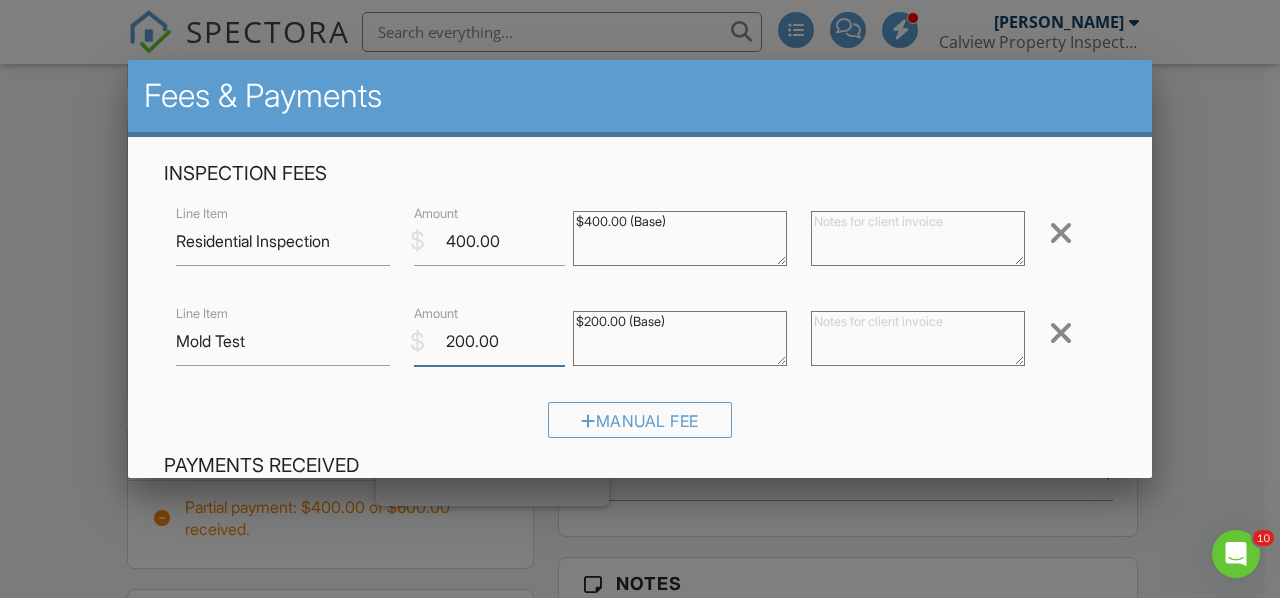 click on "200.00" at bounding box center [489, 341] 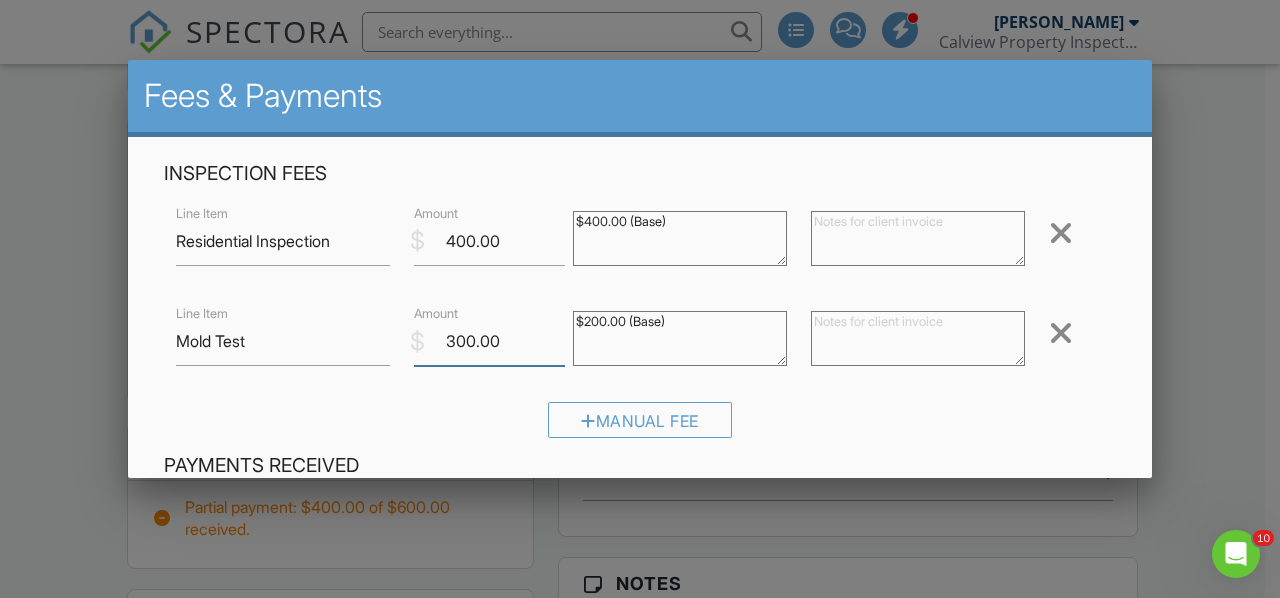 type on "300.00" 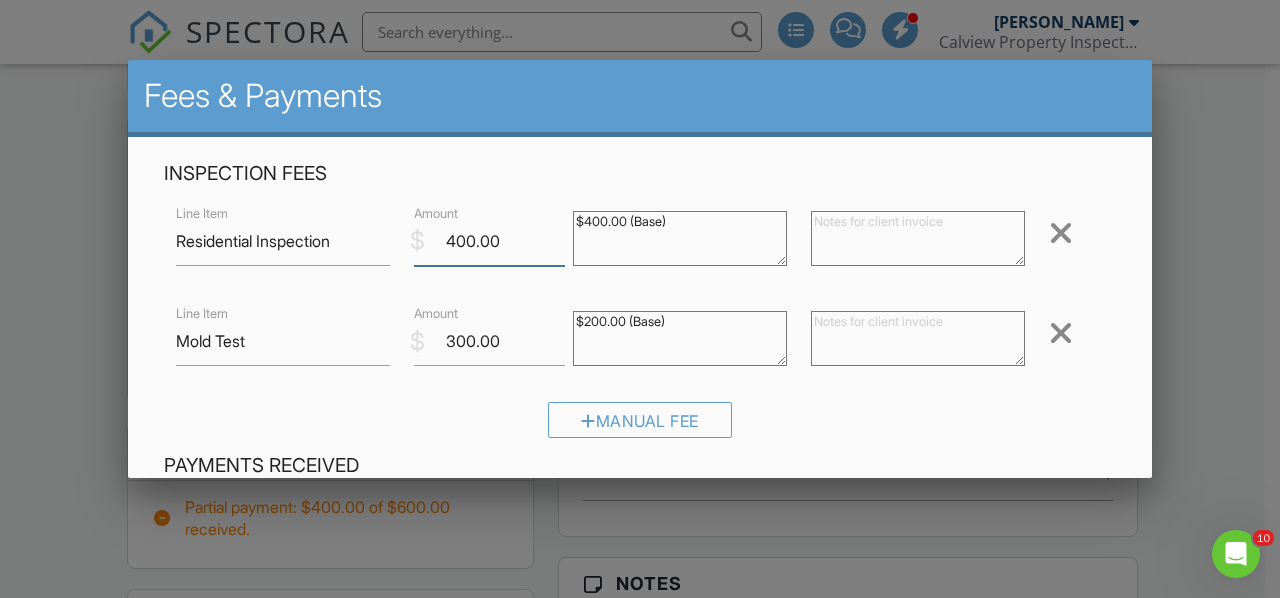 click on "400.00" at bounding box center (489, 241) 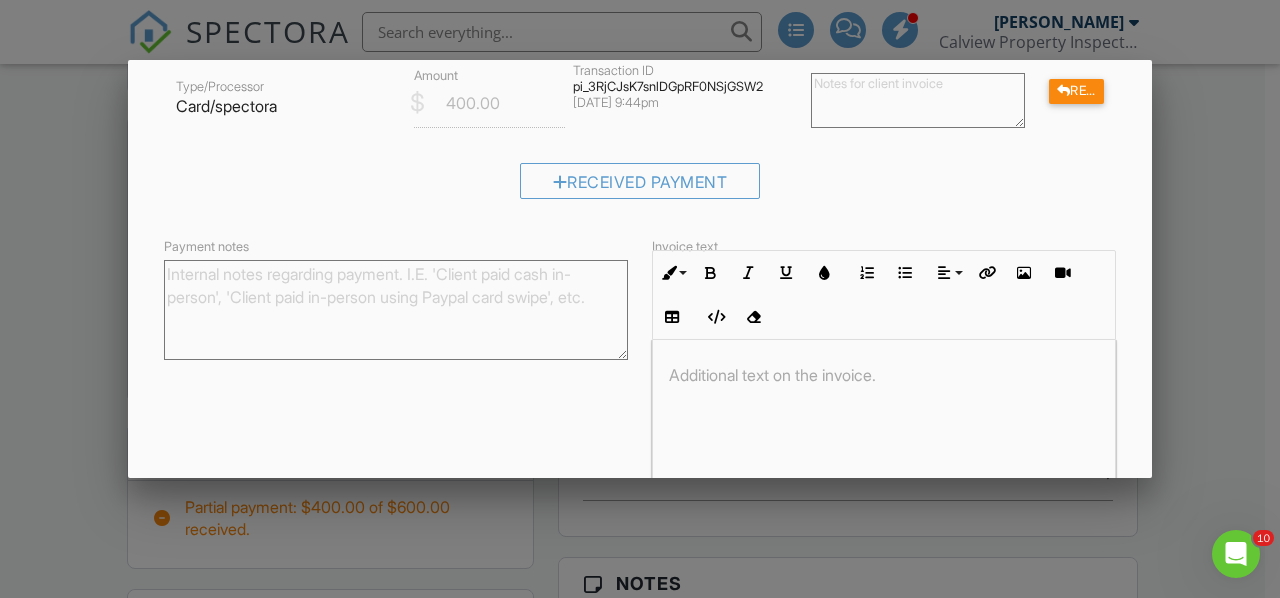 scroll, scrollTop: 500, scrollLeft: 0, axis: vertical 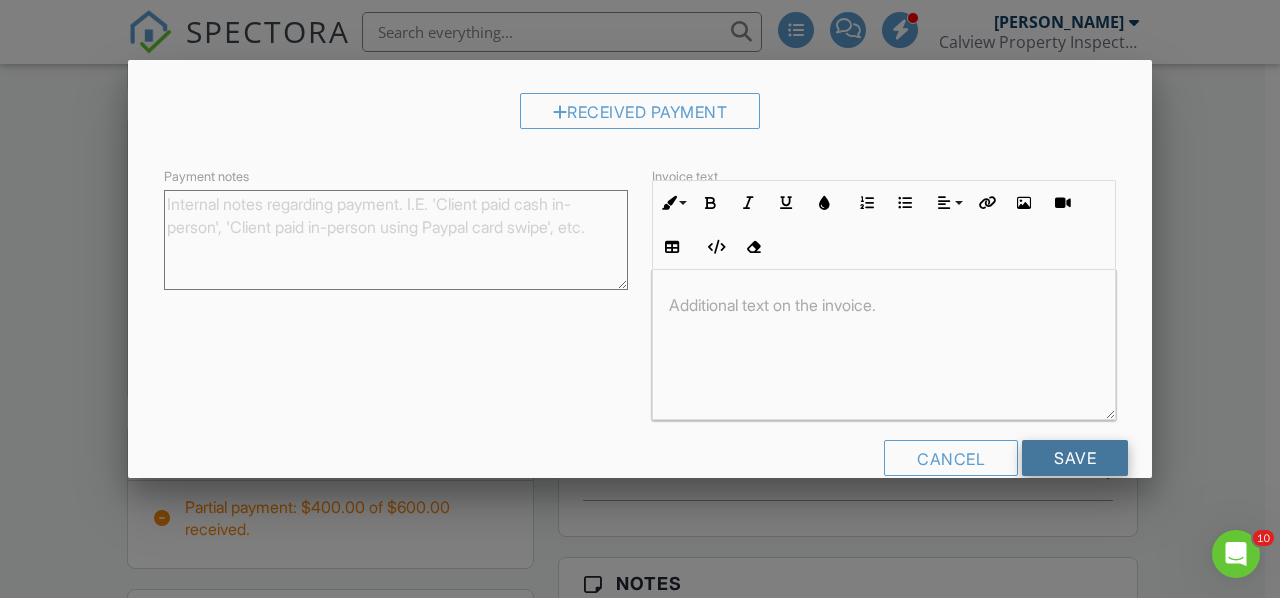 type on "200.00" 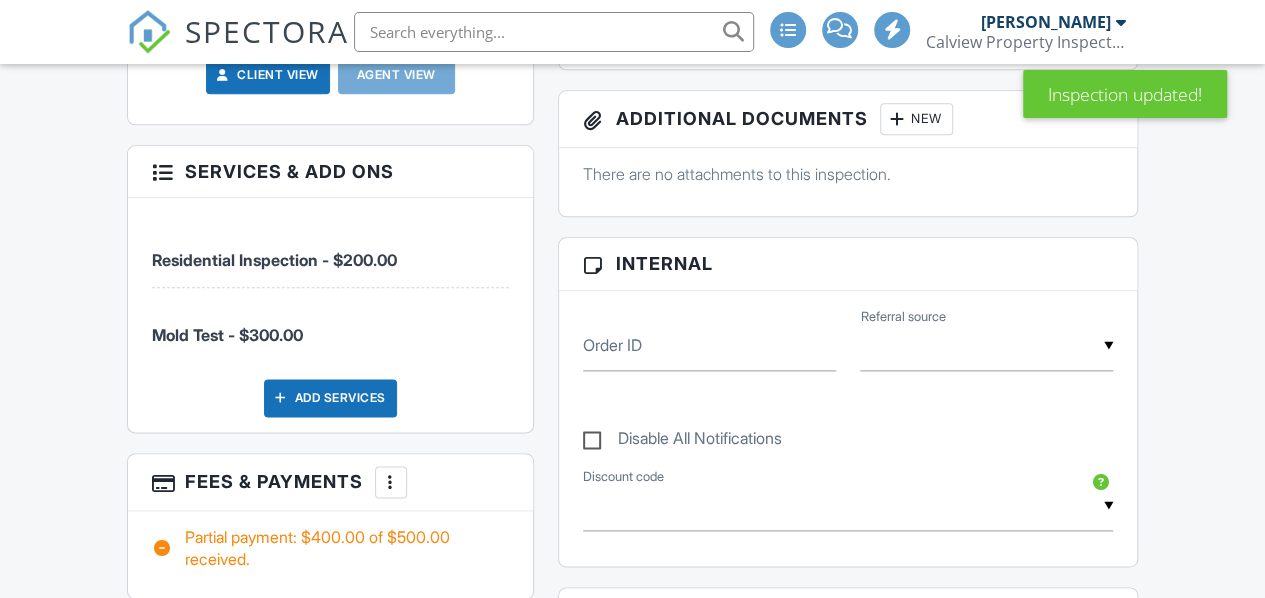 scroll, scrollTop: 1100, scrollLeft: 0, axis: vertical 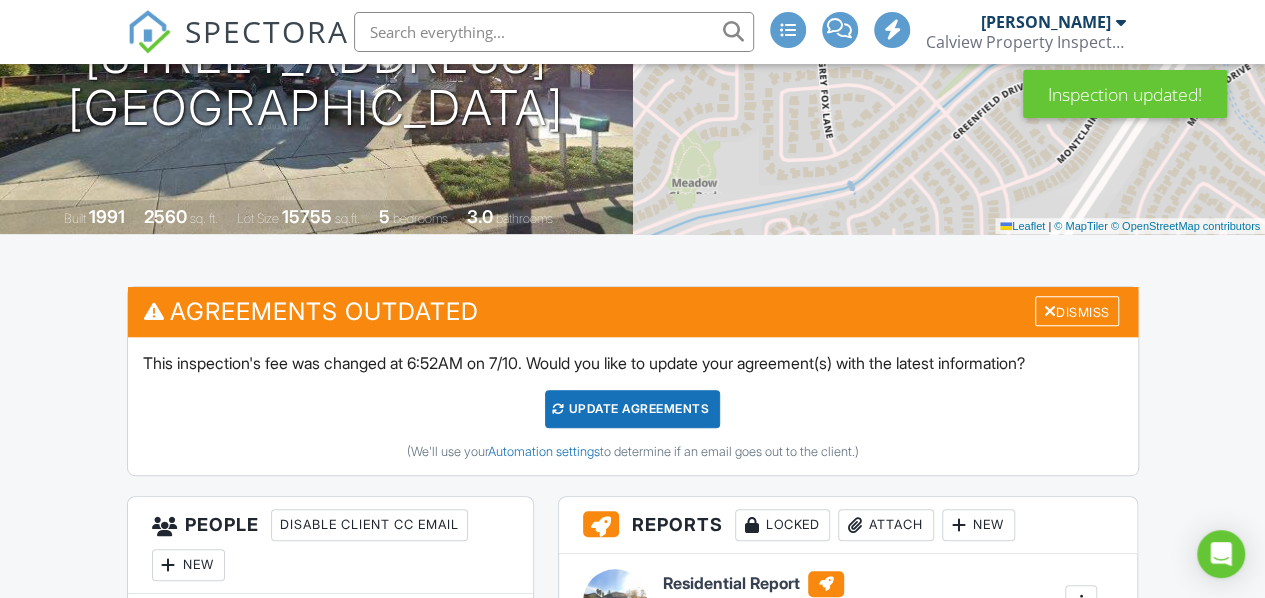 click on "Update Agreements" at bounding box center [632, 409] 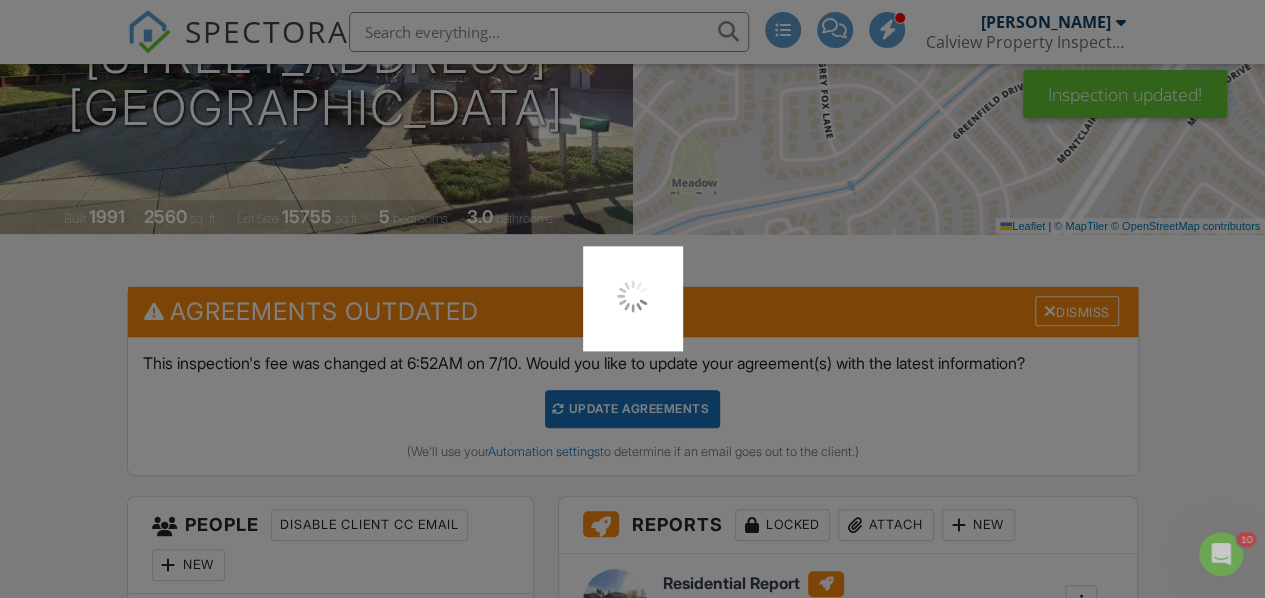 scroll, scrollTop: 0, scrollLeft: 0, axis: both 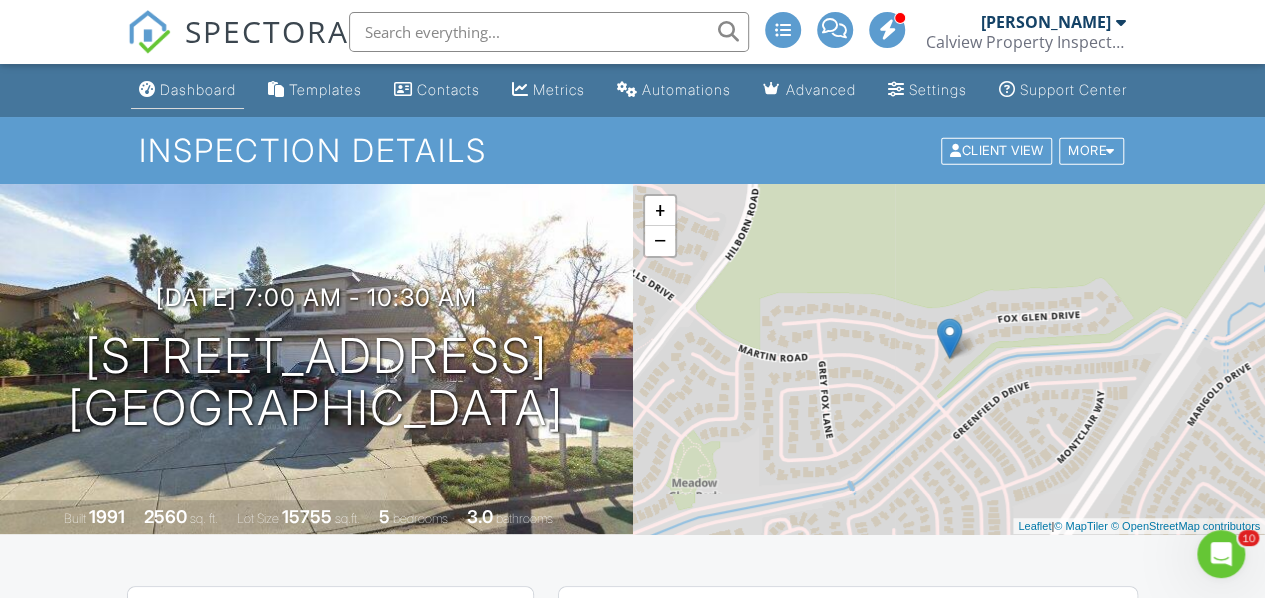 click on "Dashboard" at bounding box center [198, 89] 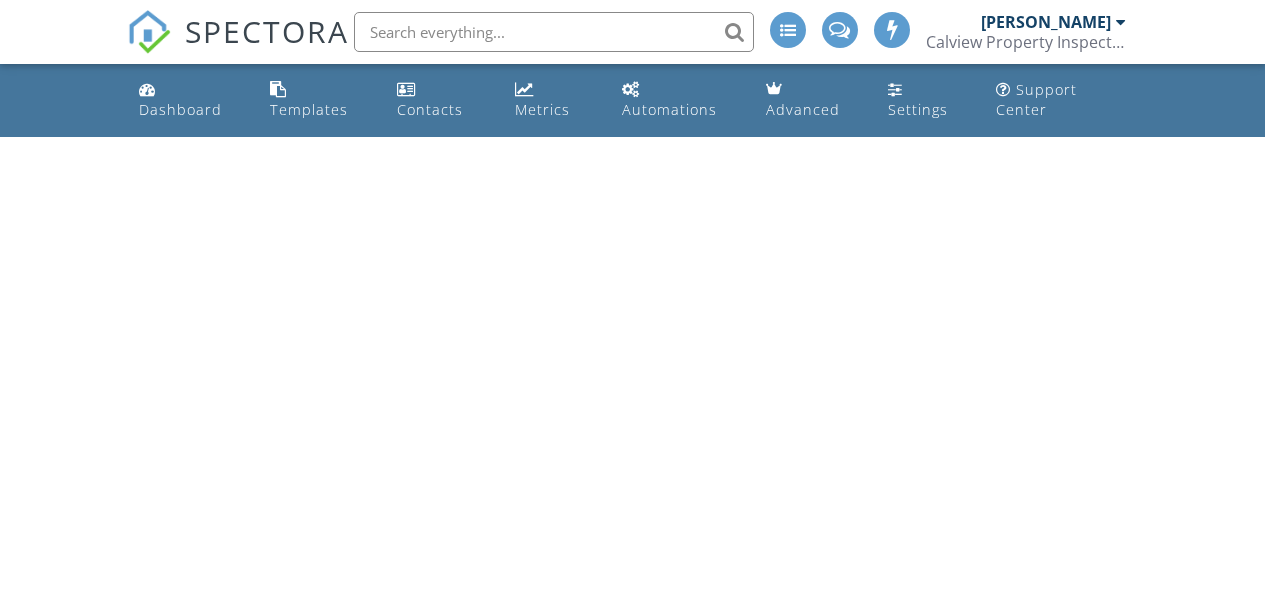 scroll, scrollTop: 0, scrollLeft: 0, axis: both 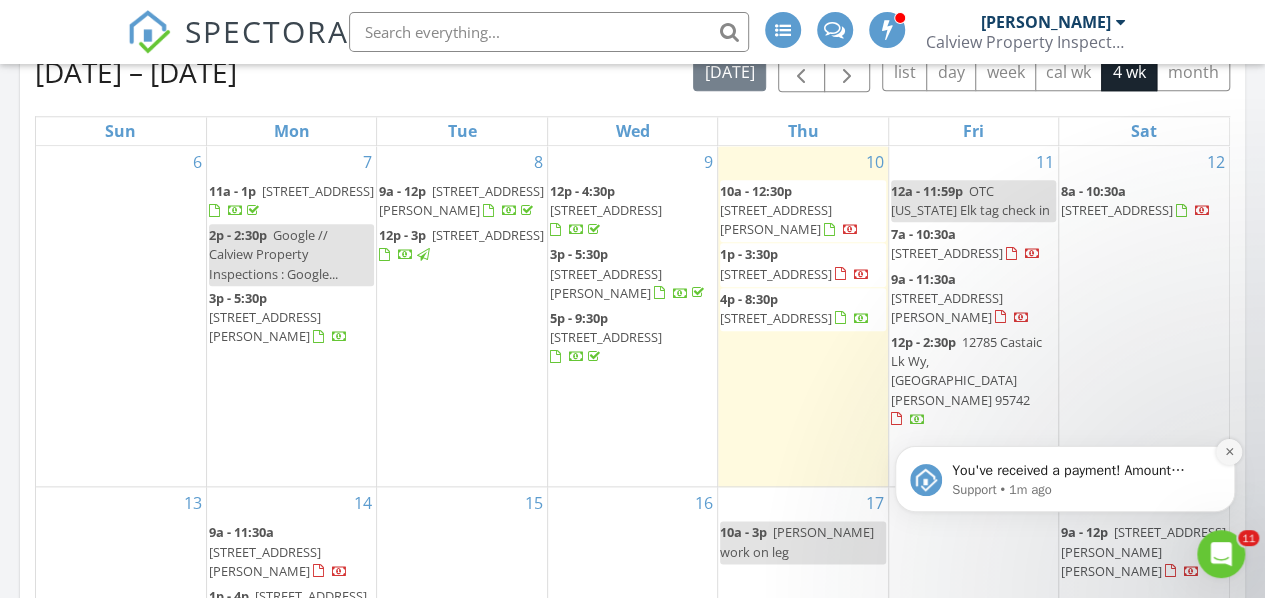 click 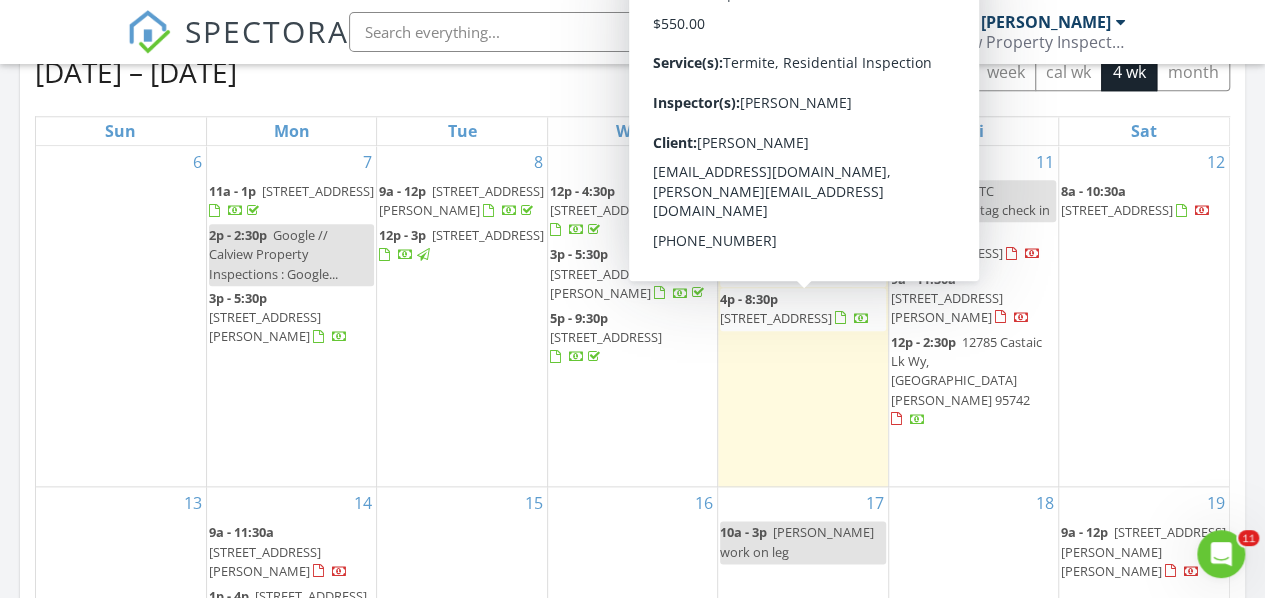 click on "[STREET_ADDRESS]" at bounding box center [776, 318] 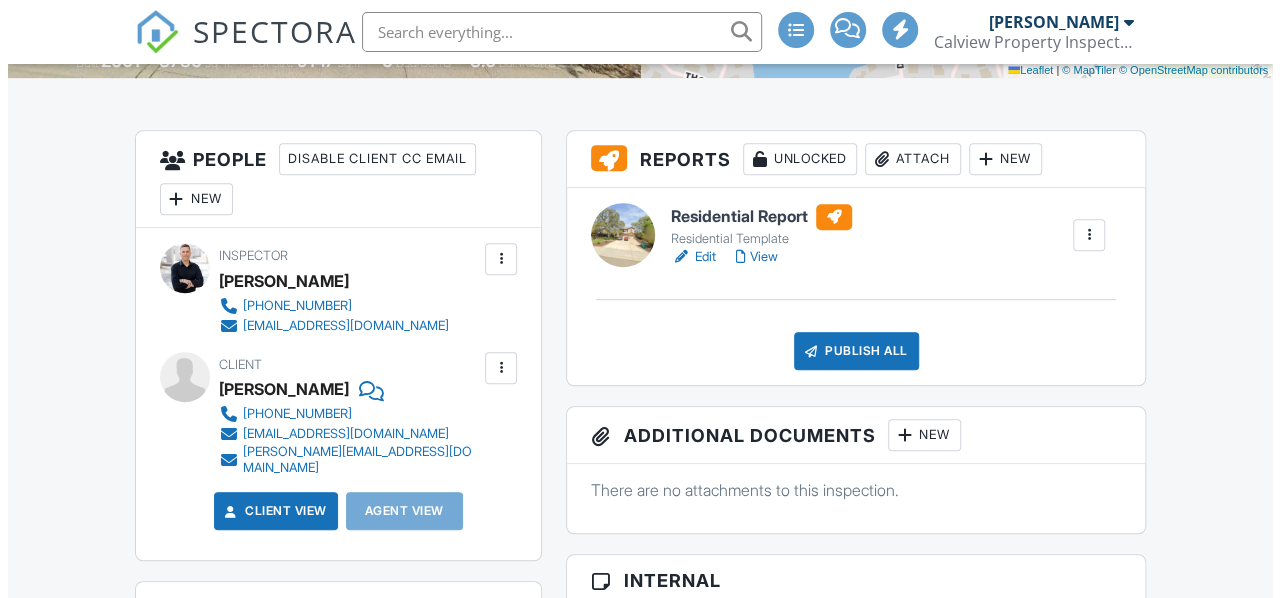 scroll, scrollTop: 1100, scrollLeft: 0, axis: vertical 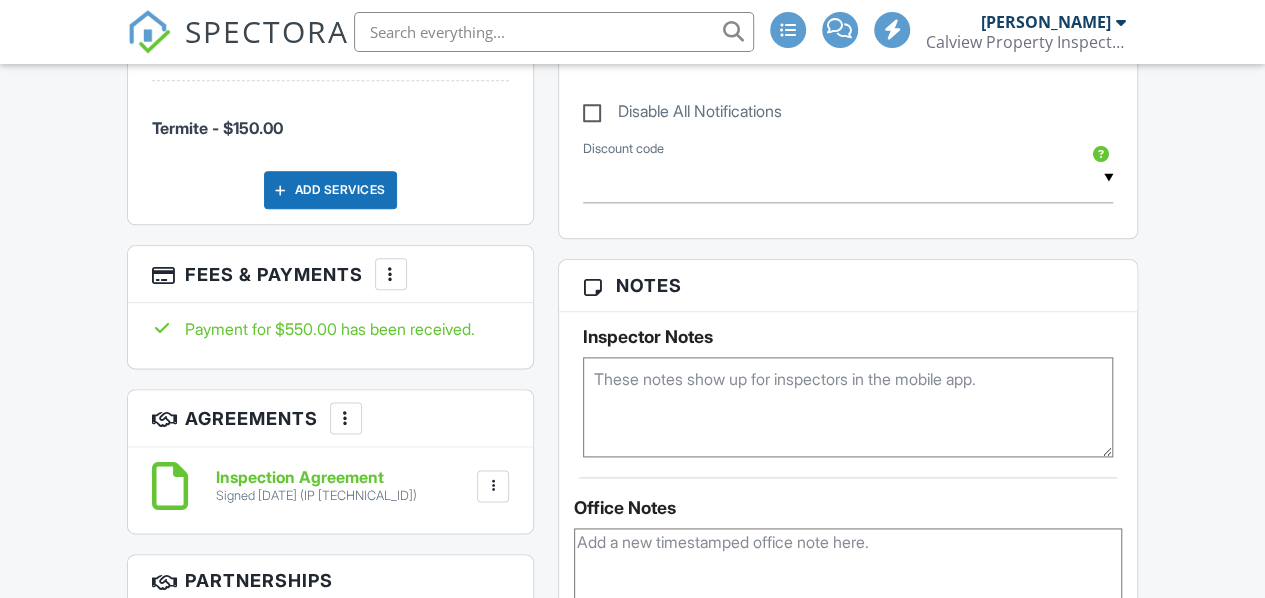 click on "Add Services" at bounding box center [330, 190] 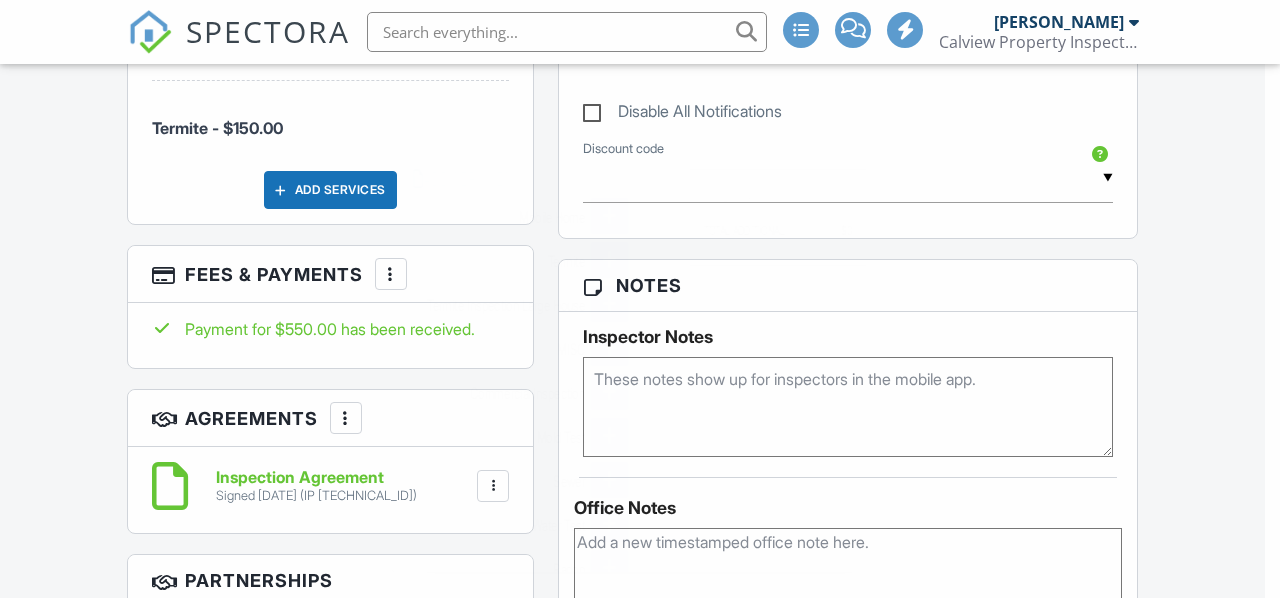 scroll, scrollTop: 0, scrollLeft: 0, axis: both 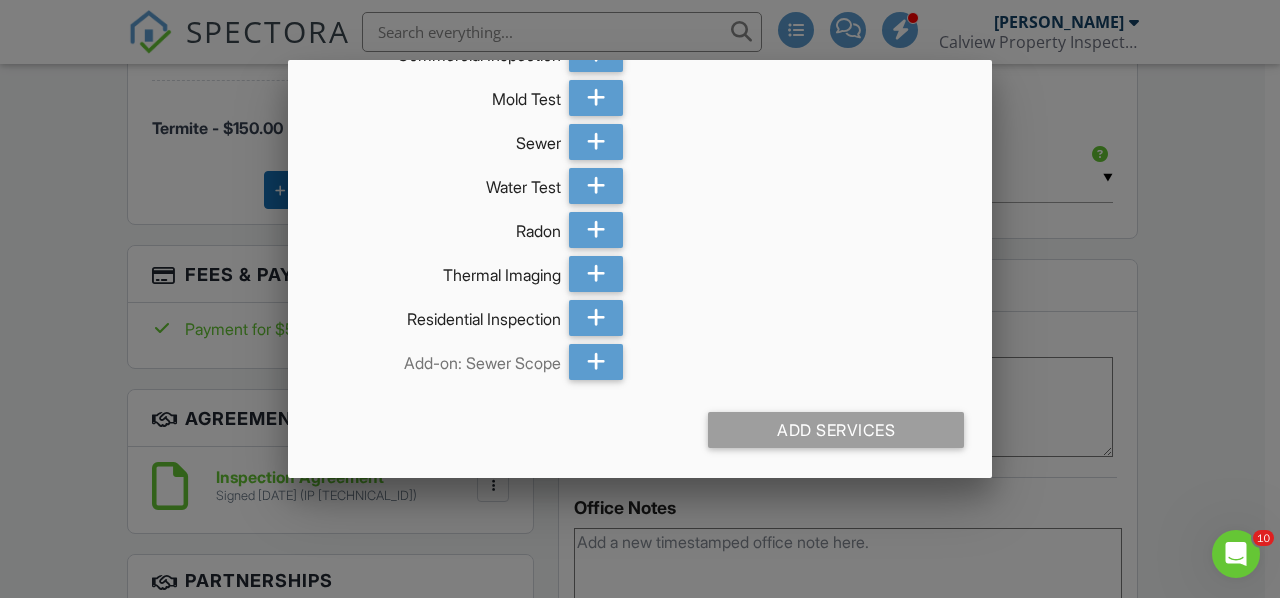 click at bounding box center (640, 274) 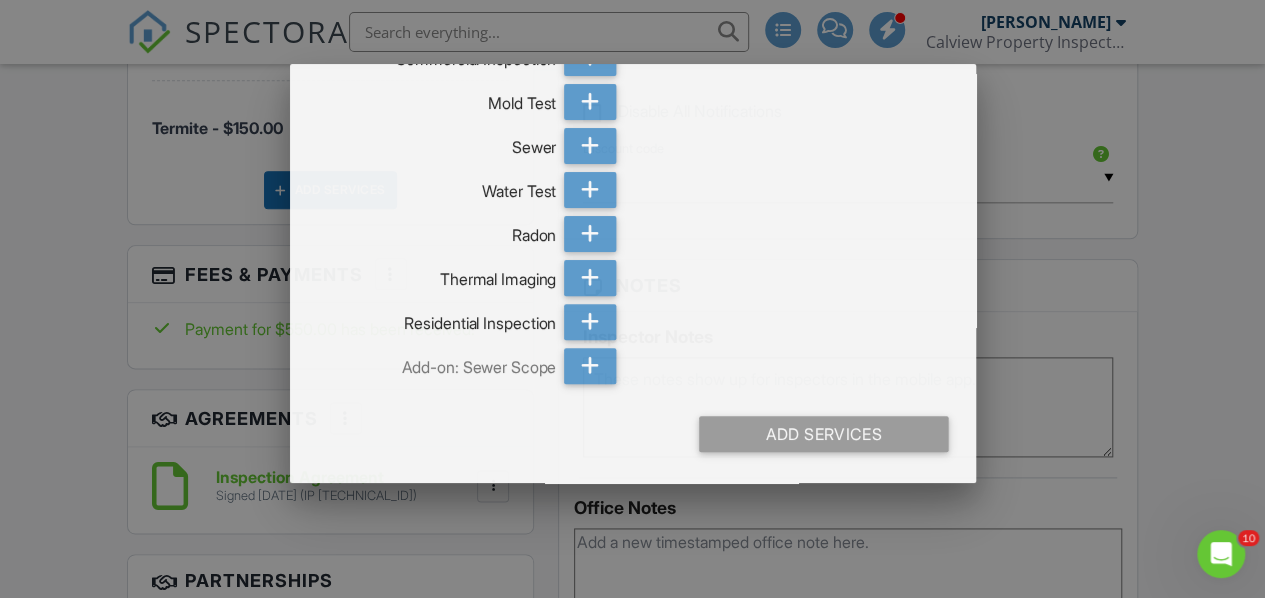 scroll, scrollTop: 262, scrollLeft: 0, axis: vertical 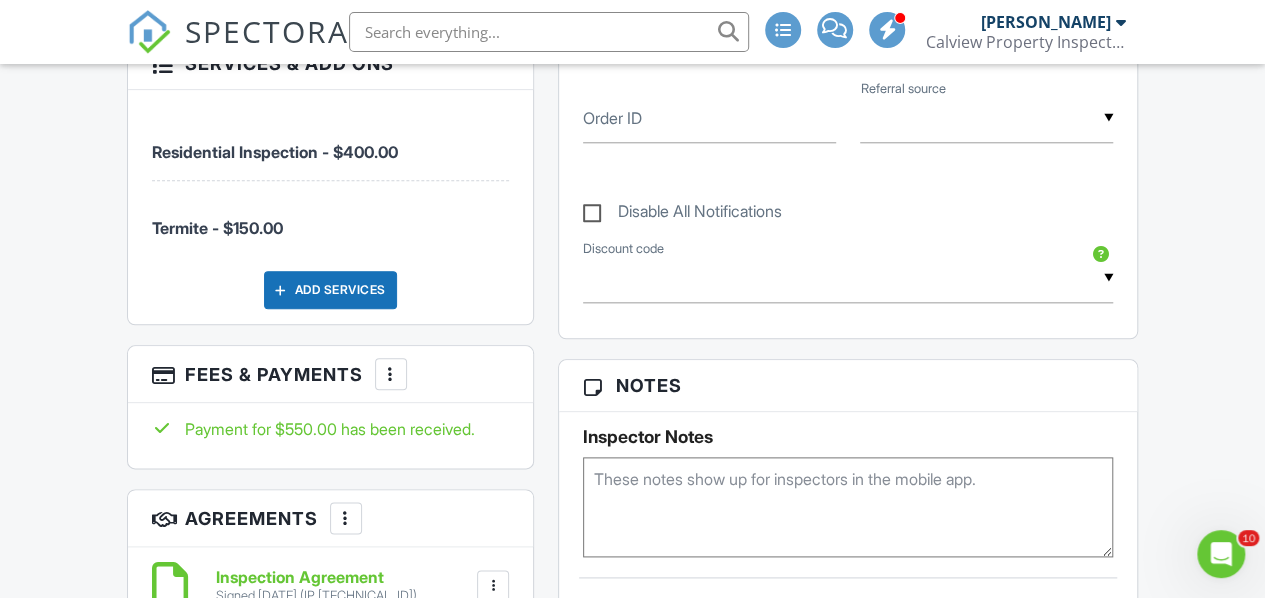 click on "Add Services" at bounding box center [330, 290] 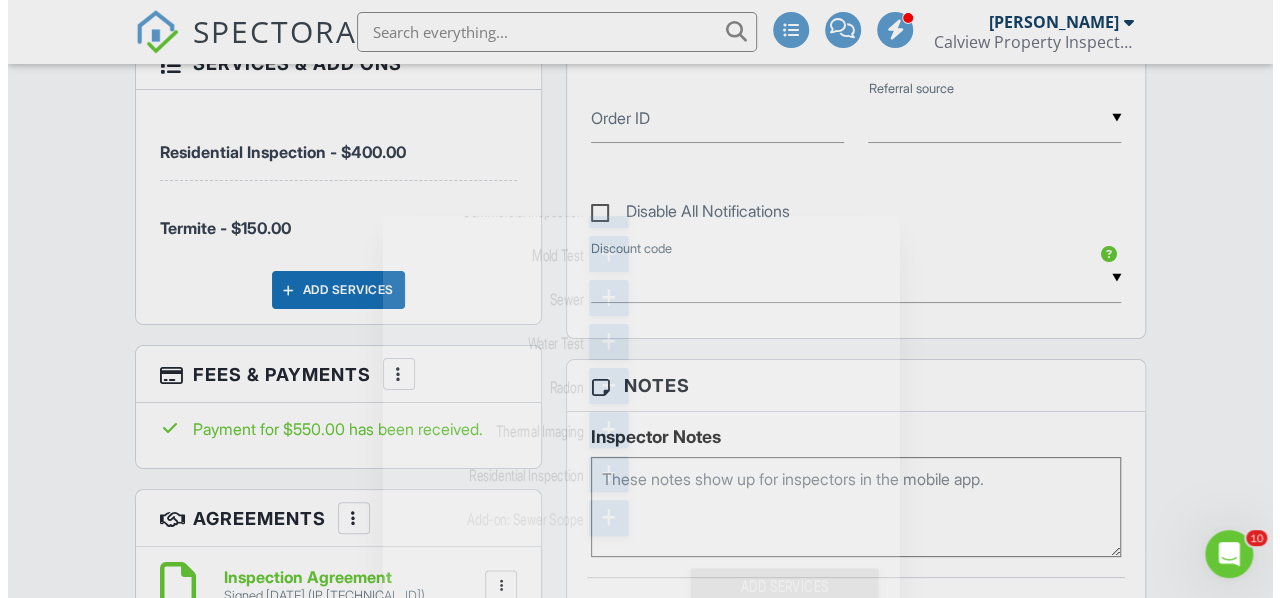 scroll, scrollTop: 245, scrollLeft: 0, axis: vertical 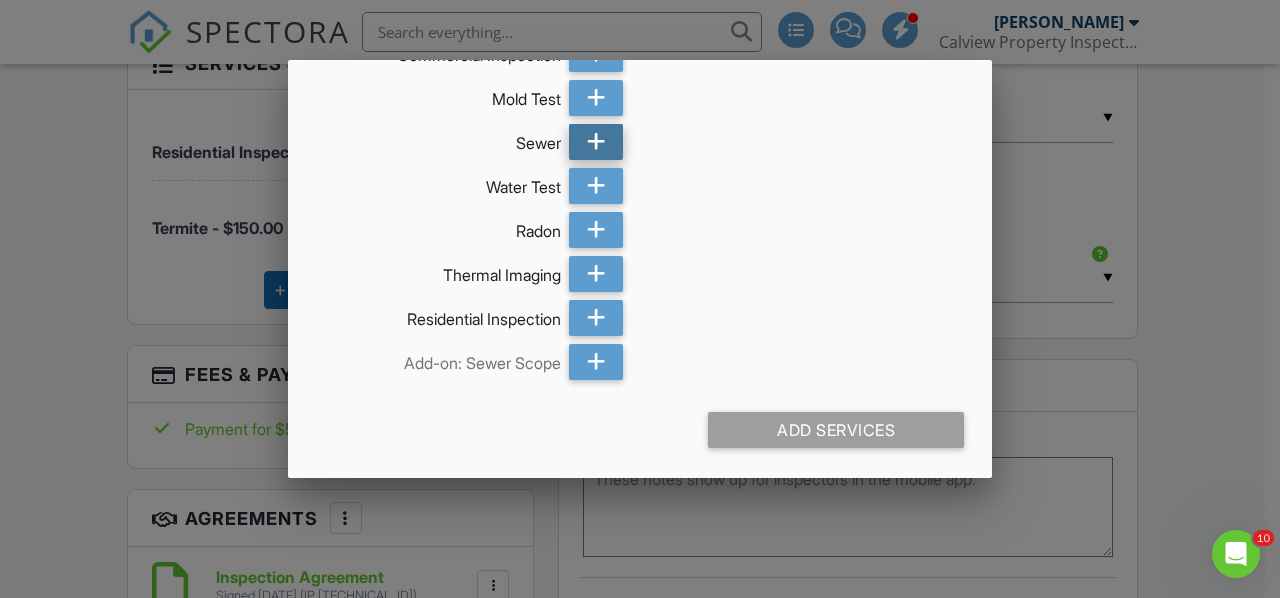 click at bounding box center (591, 142) 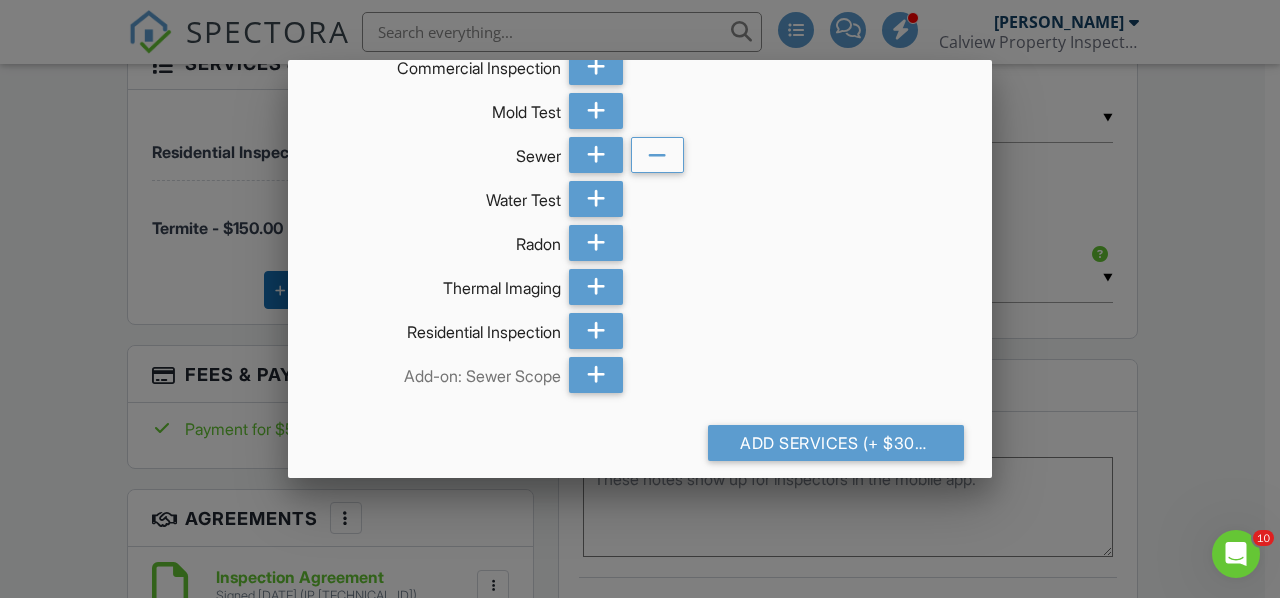 scroll, scrollTop: 277, scrollLeft: 0, axis: vertical 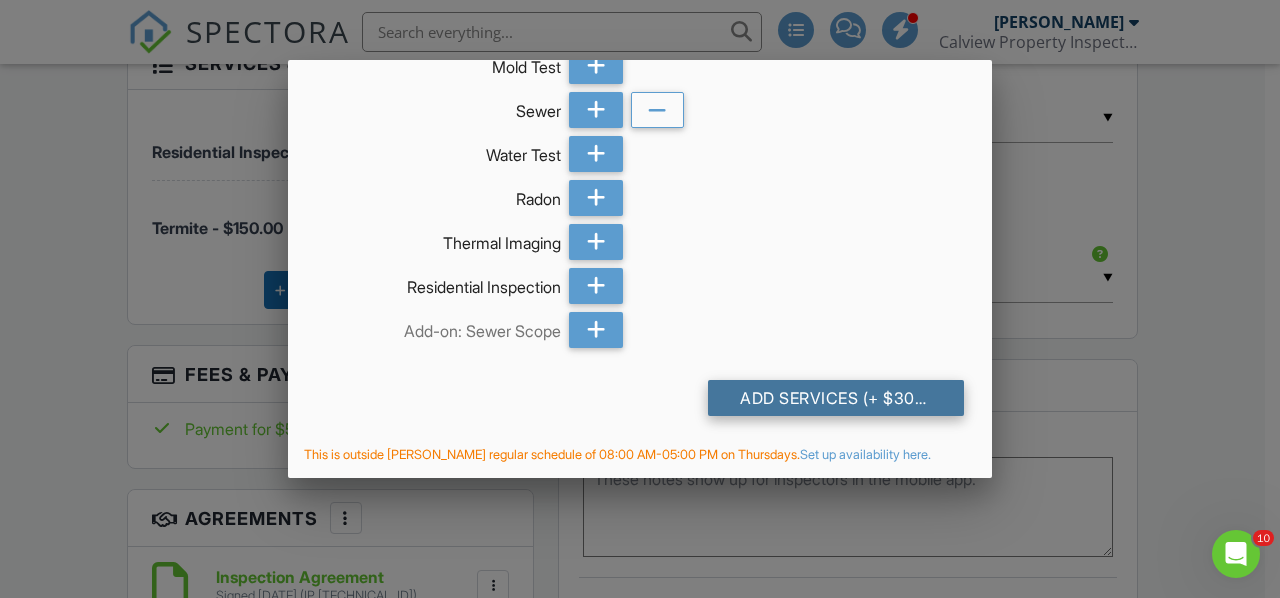 click on "Add Services
(+ $300.0)" at bounding box center [836, 398] 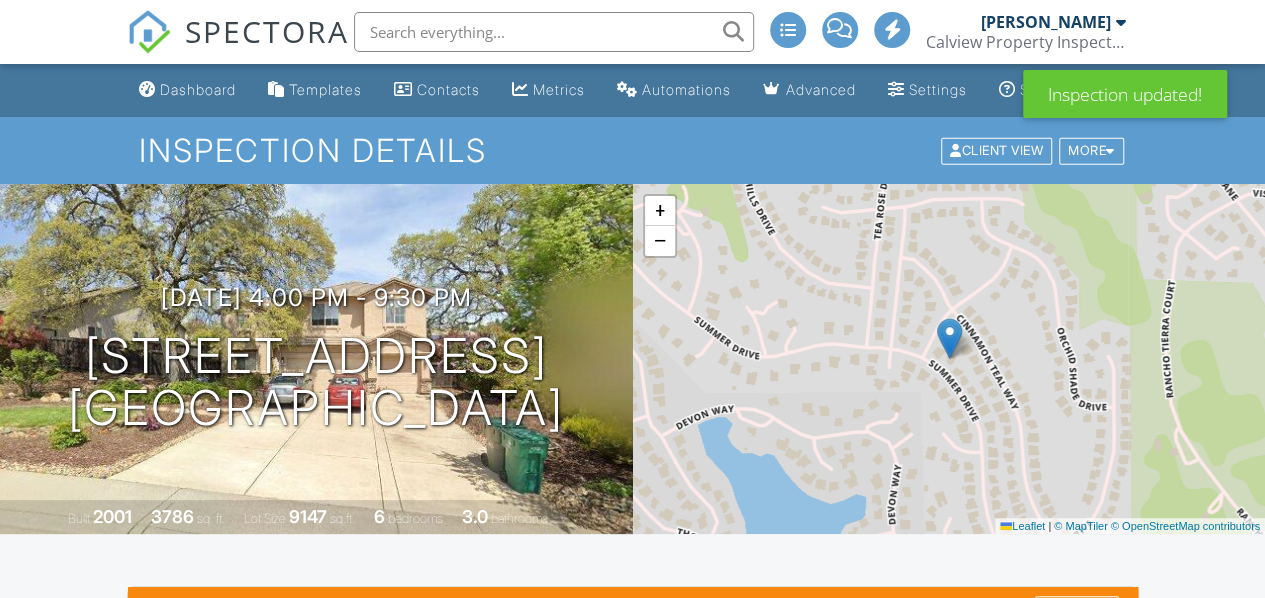 scroll, scrollTop: 400, scrollLeft: 0, axis: vertical 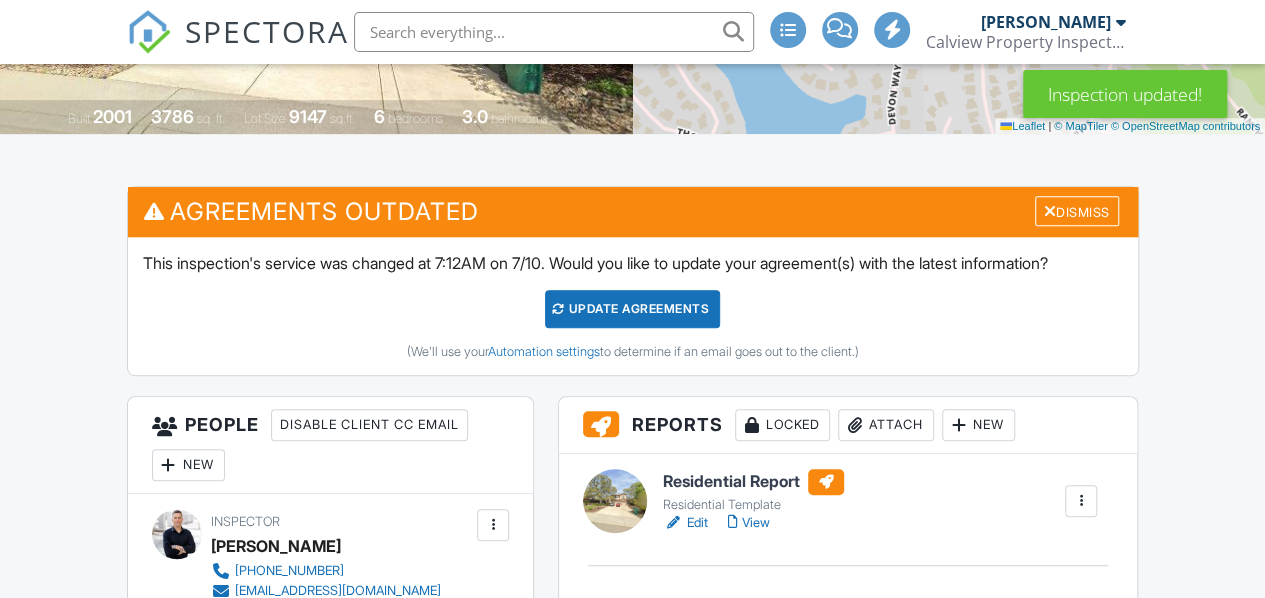 click on "Update Agreements" at bounding box center (632, 309) 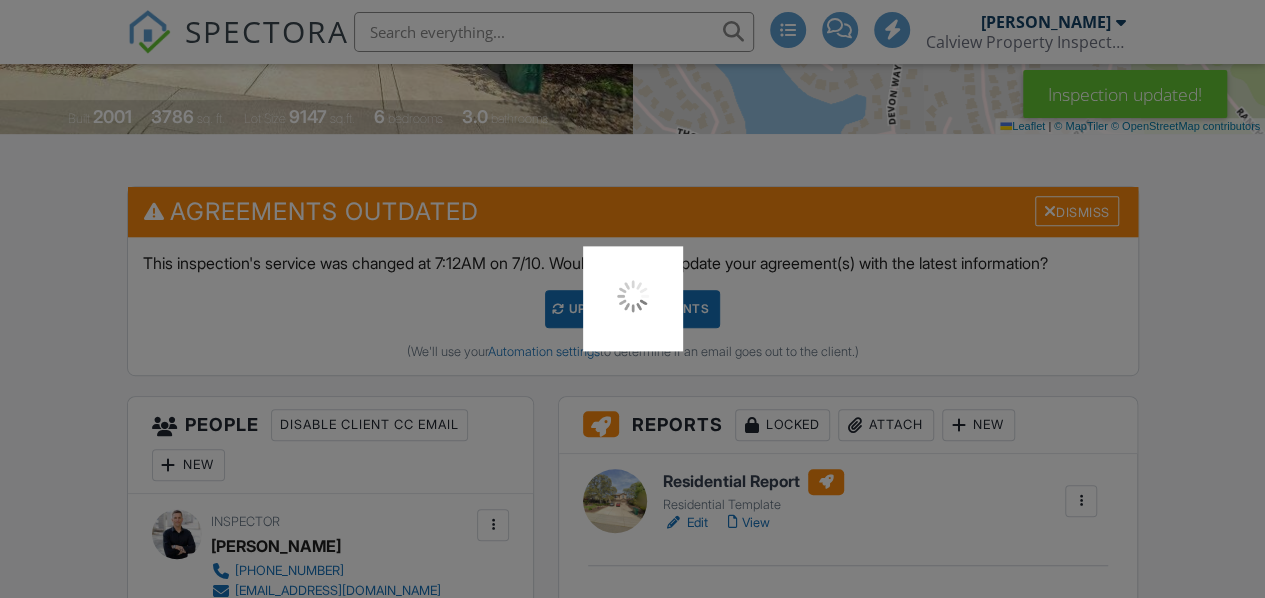 scroll, scrollTop: 0, scrollLeft: 0, axis: both 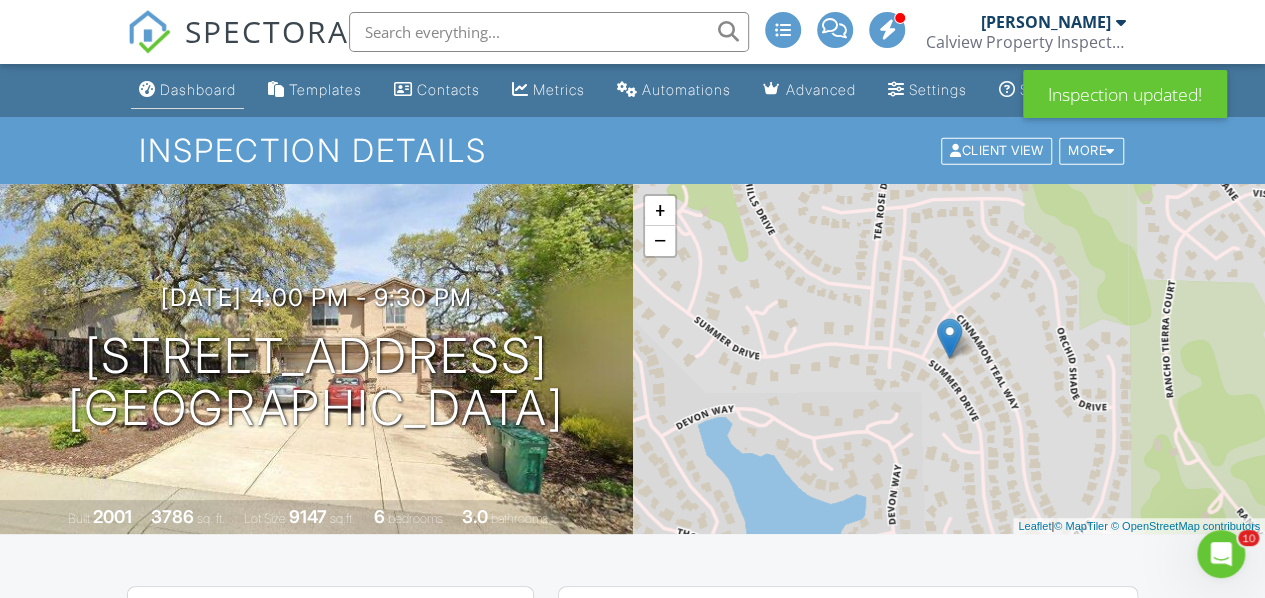 click on "Dashboard" at bounding box center [198, 89] 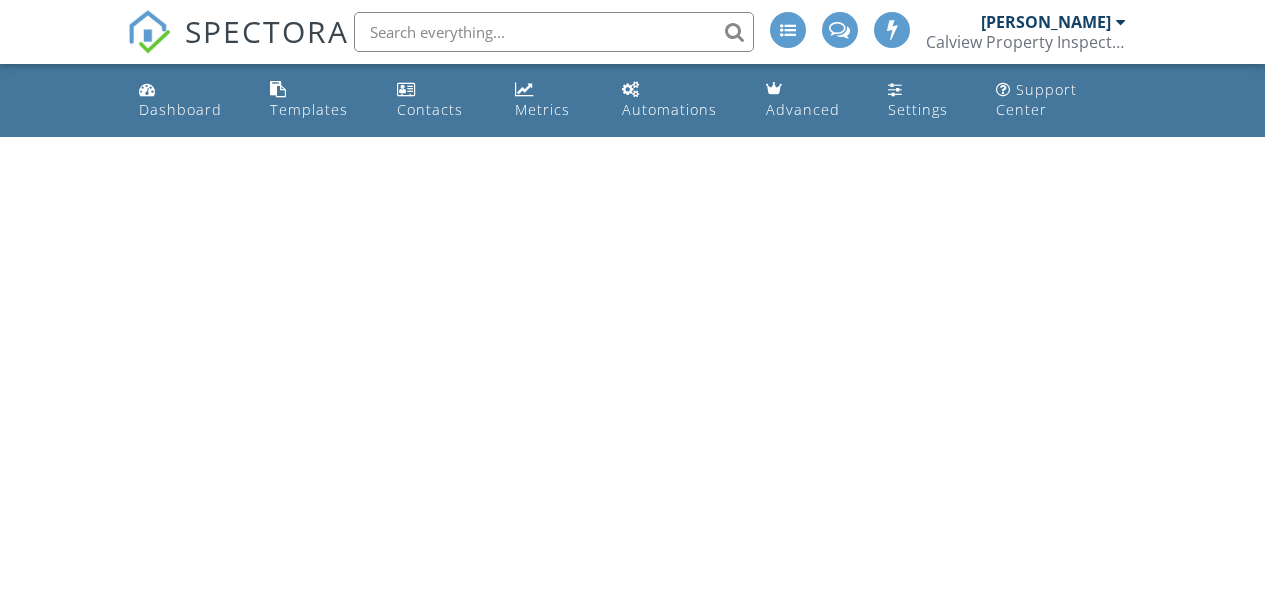 scroll, scrollTop: 0, scrollLeft: 0, axis: both 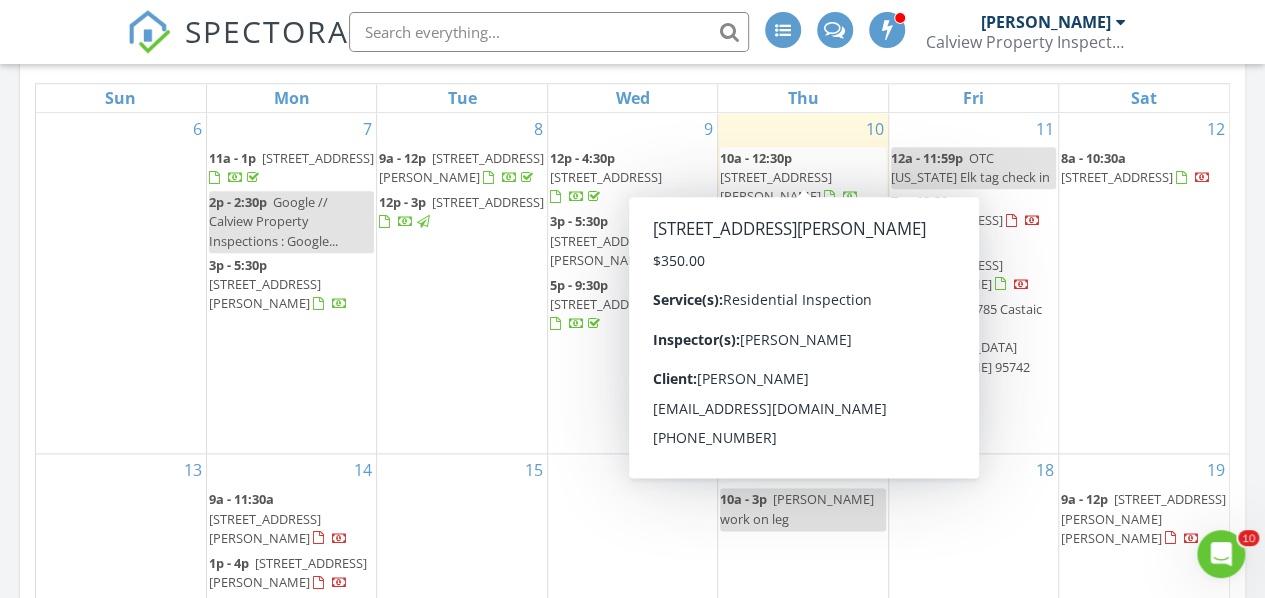 click on "3496 Misty Lk Dr, Antelope 95843" at bounding box center [776, 186] 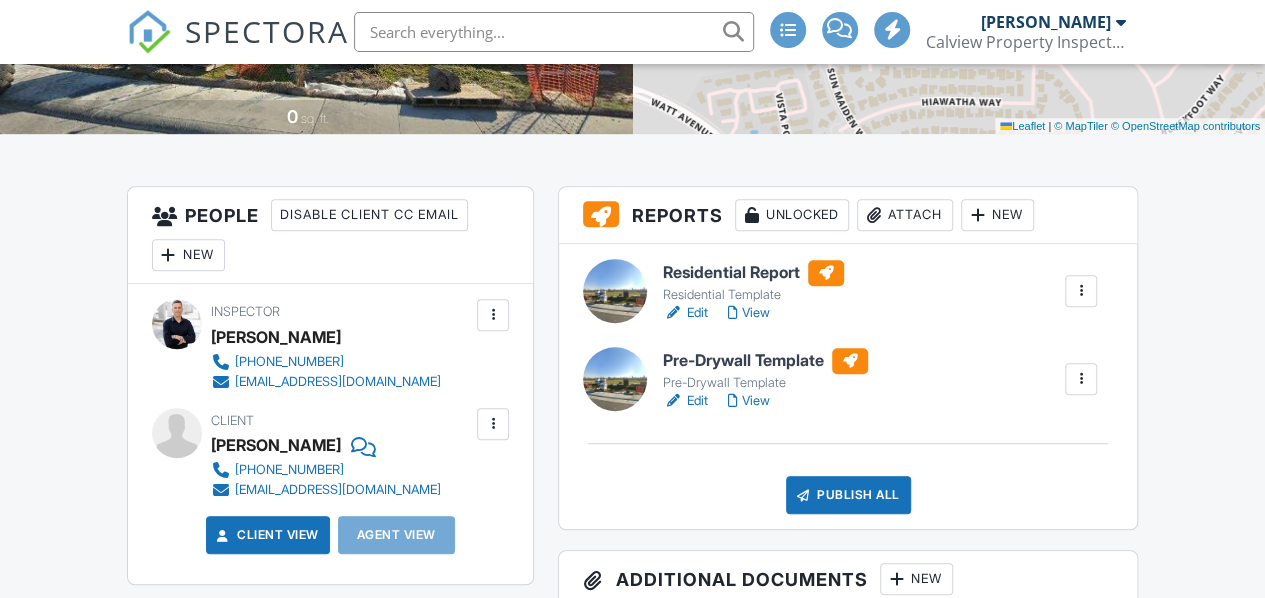 scroll, scrollTop: 400, scrollLeft: 0, axis: vertical 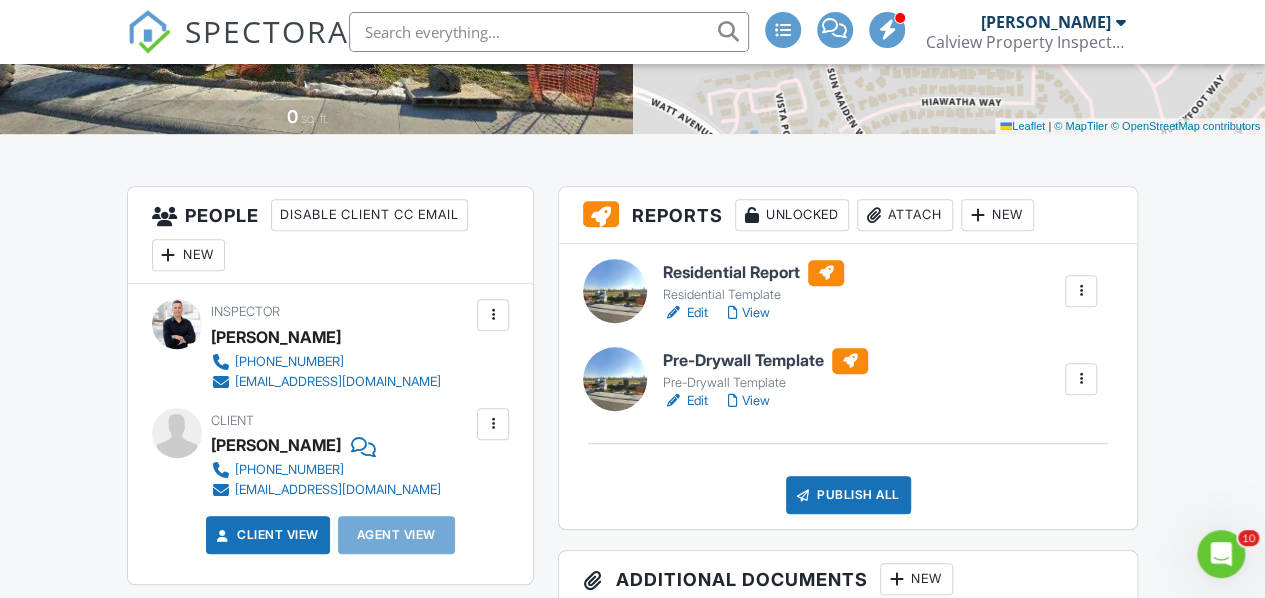 click on "View" at bounding box center [749, 401] 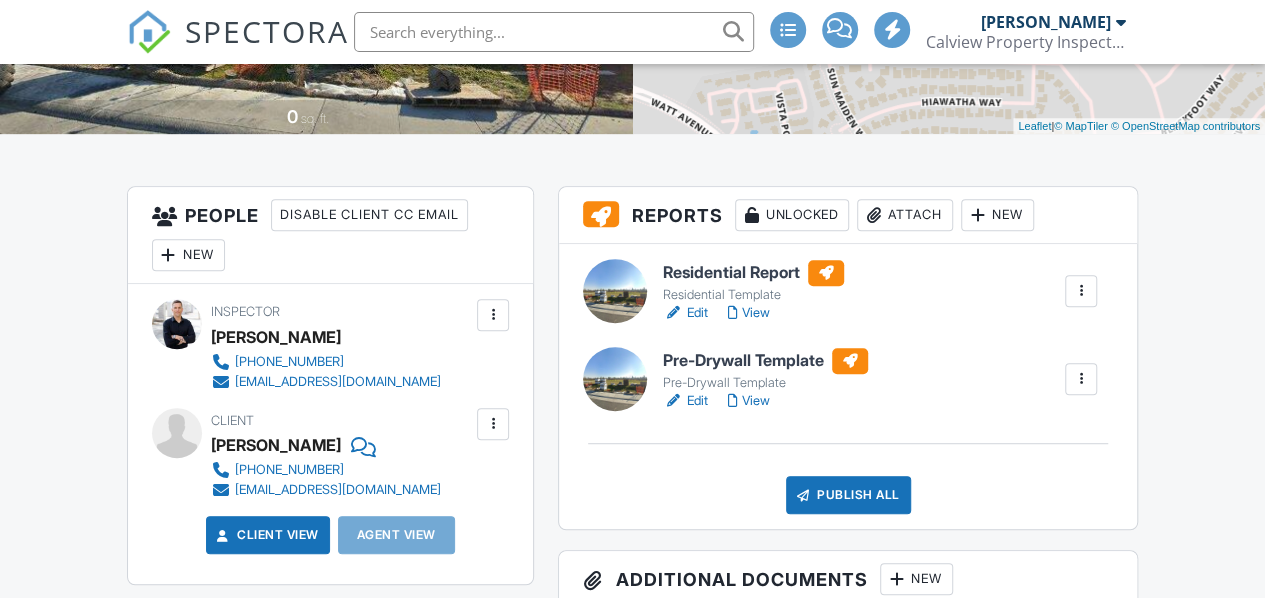 scroll, scrollTop: 400, scrollLeft: 0, axis: vertical 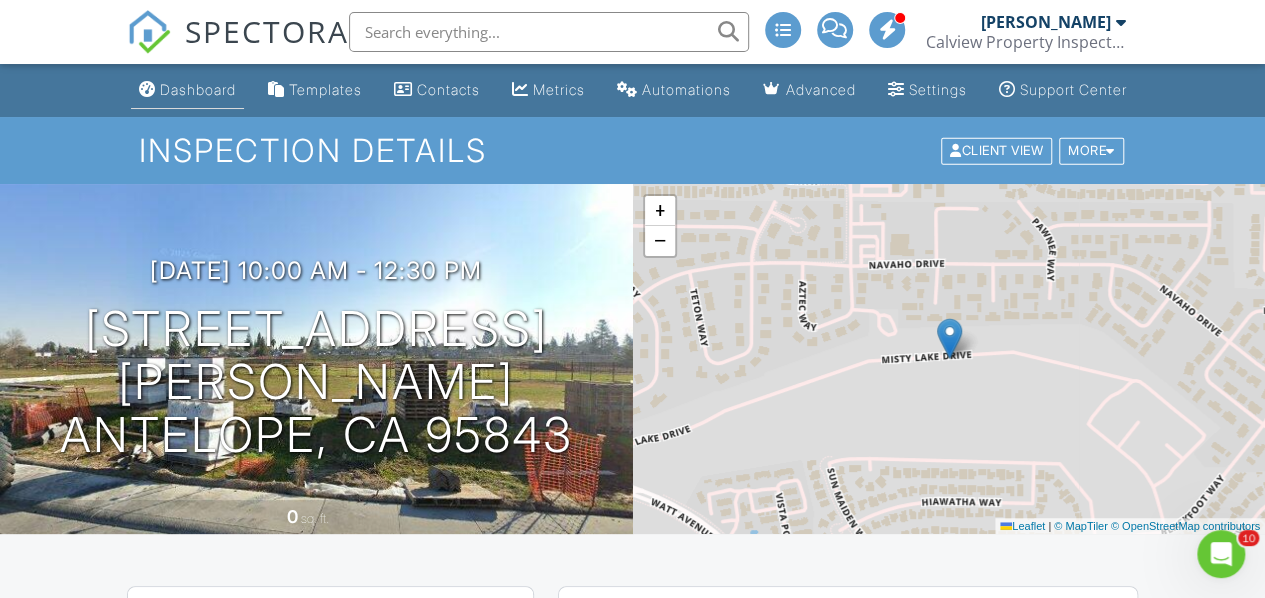 click on "Dashboard" at bounding box center (187, 90) 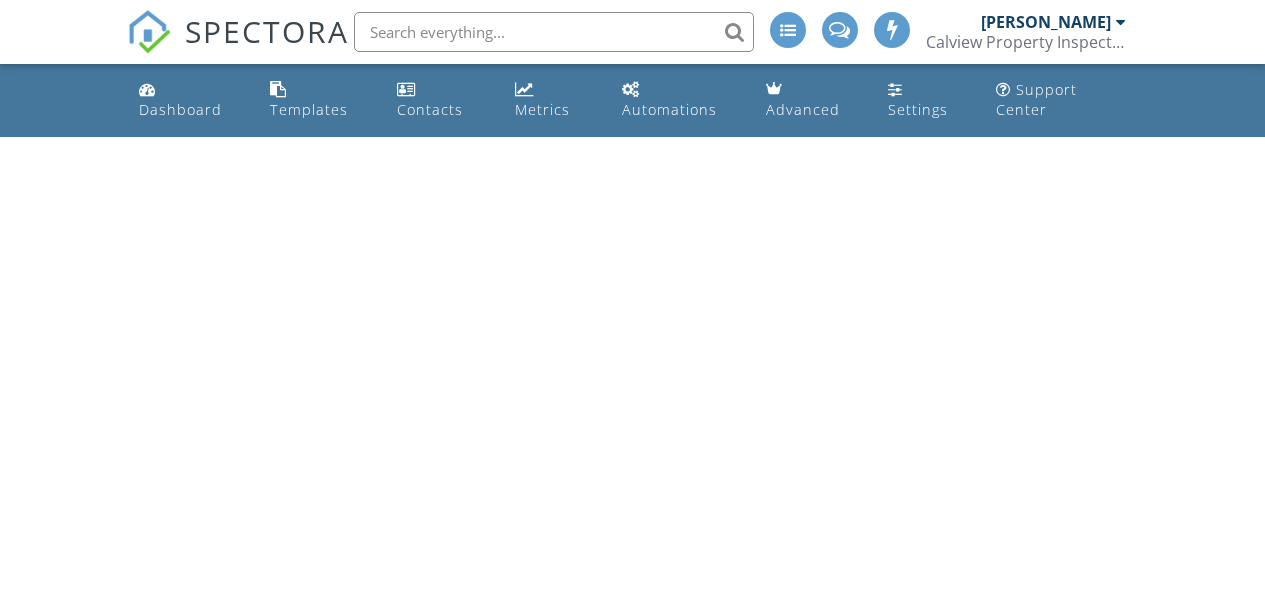 scroll, scrollTop: 0, scrollLeft: 0, axis: both 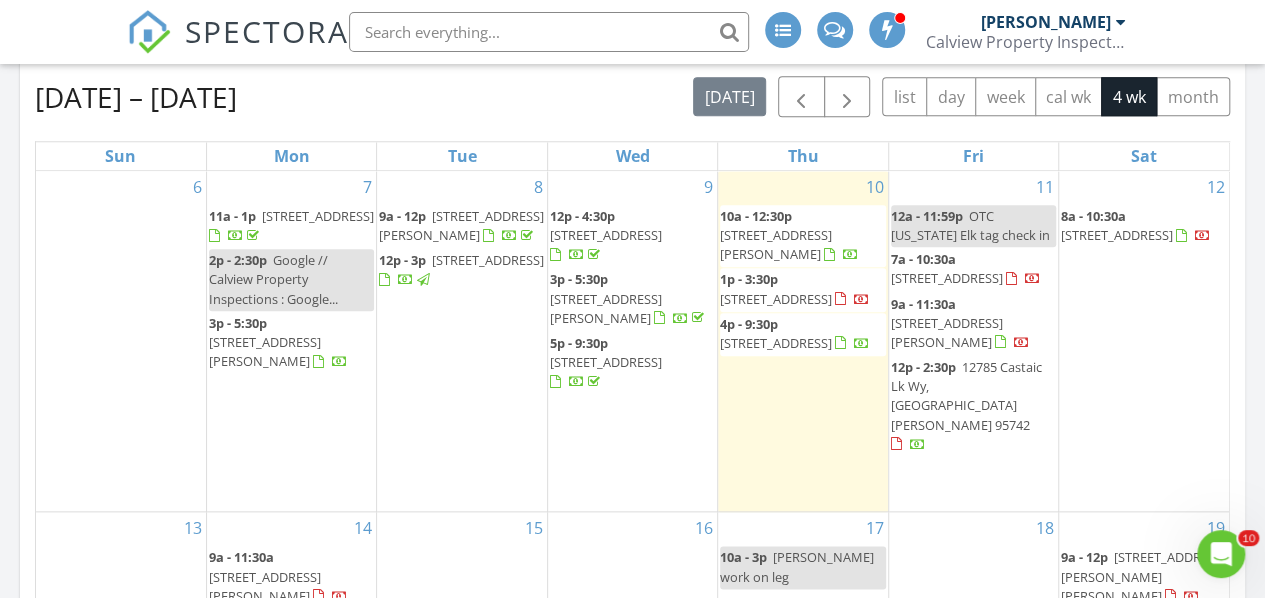 click on "[STREET_ADDRESS]" at bounding box center [606, 362] 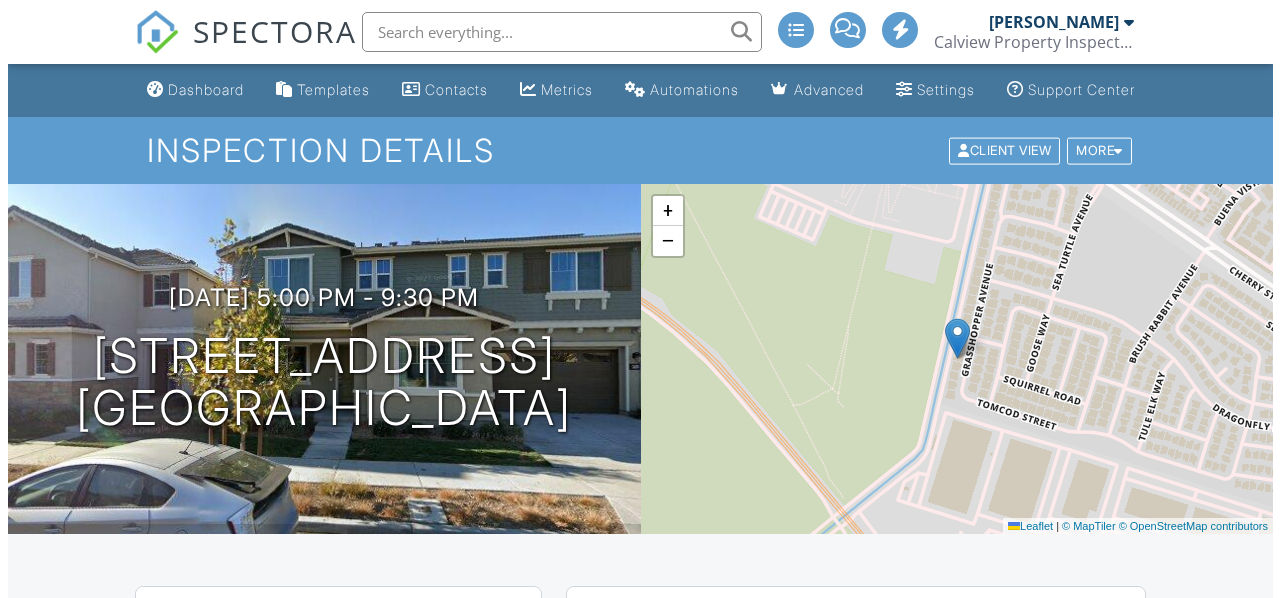 scroll, scrollTop: 900, scrollLeft: 0, axis: vertical 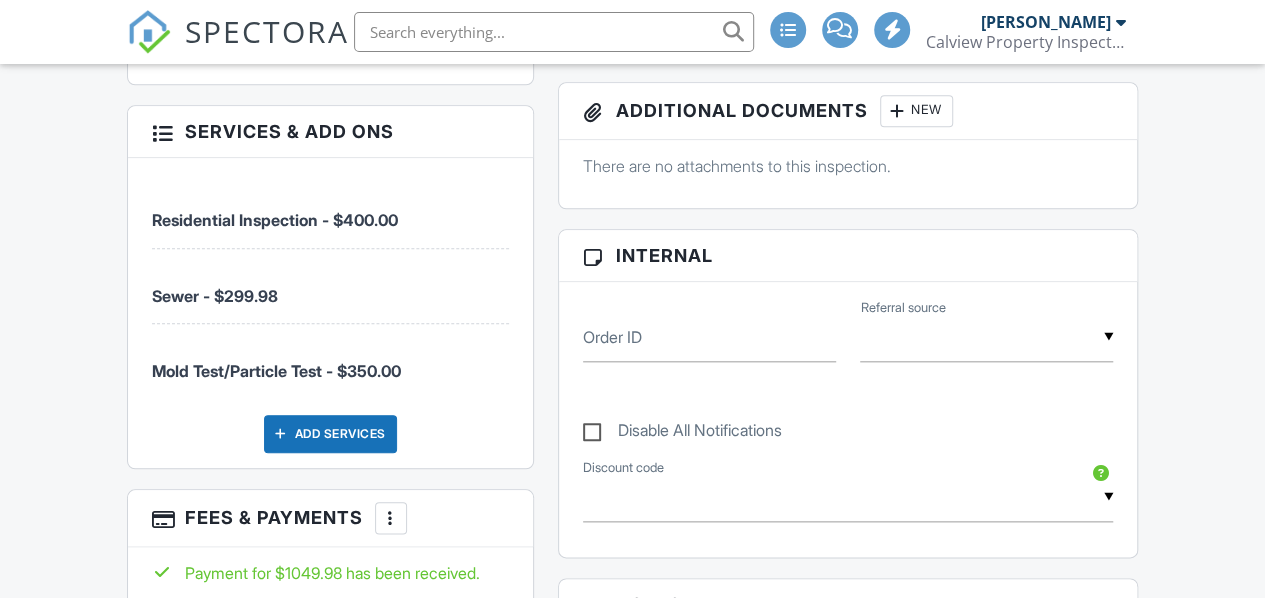 click on "Add Services" at bounding box center (330, 434) 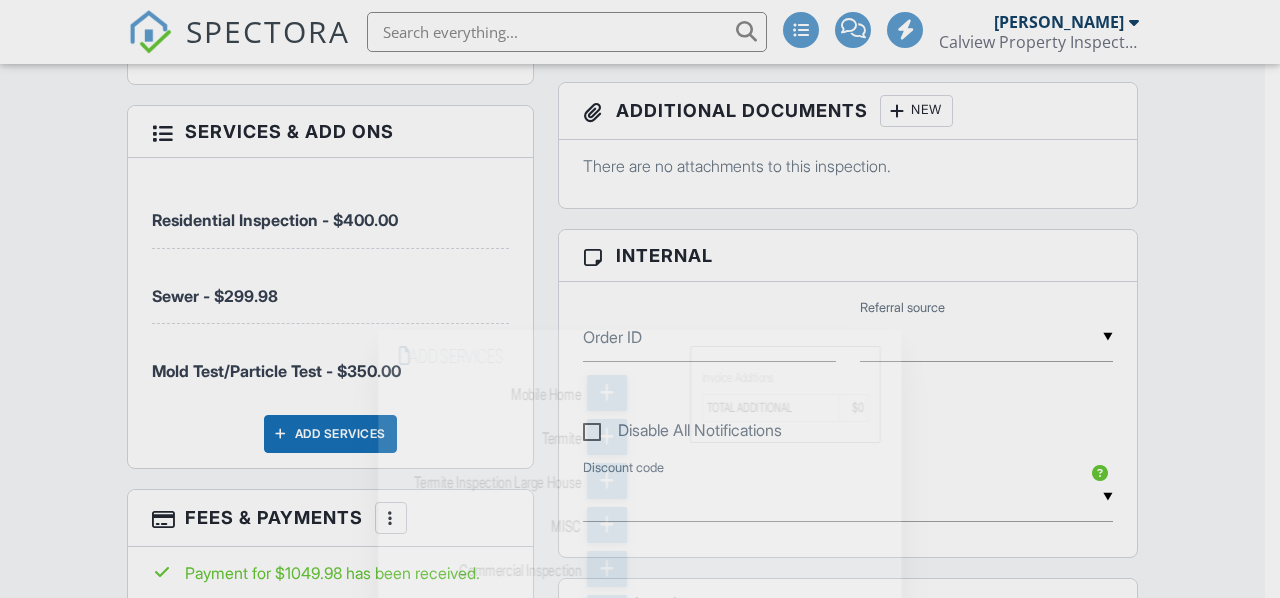 scroll, scrollTop: 0, scrollLeft: 0, axis: both 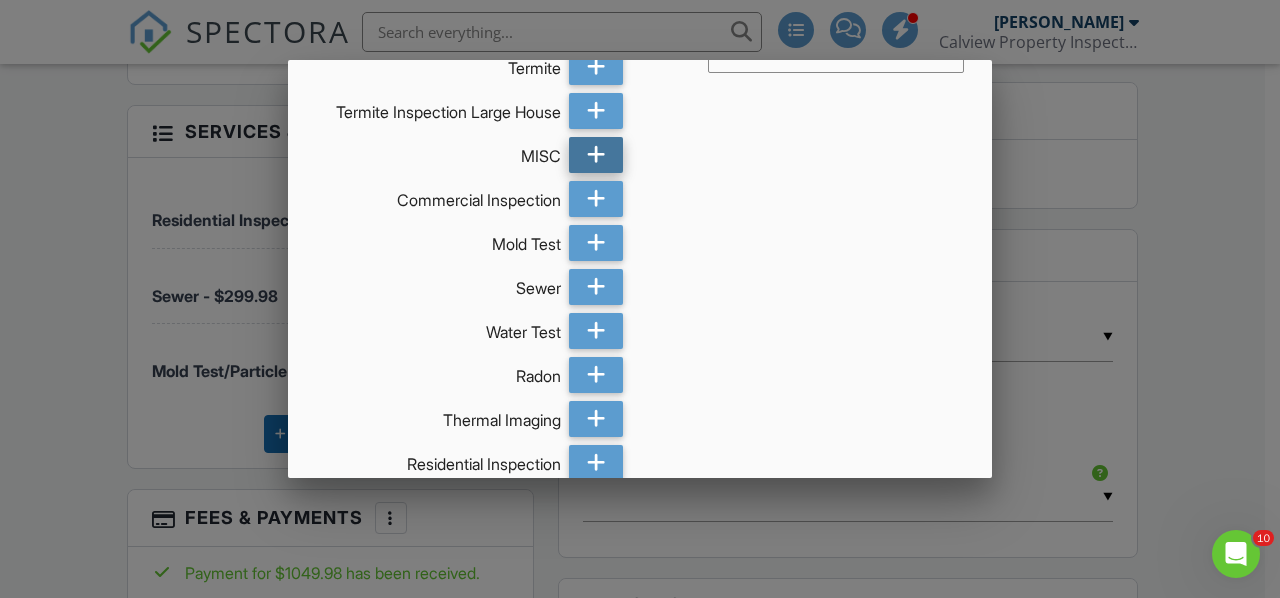 click at bounding box center (595, 155) 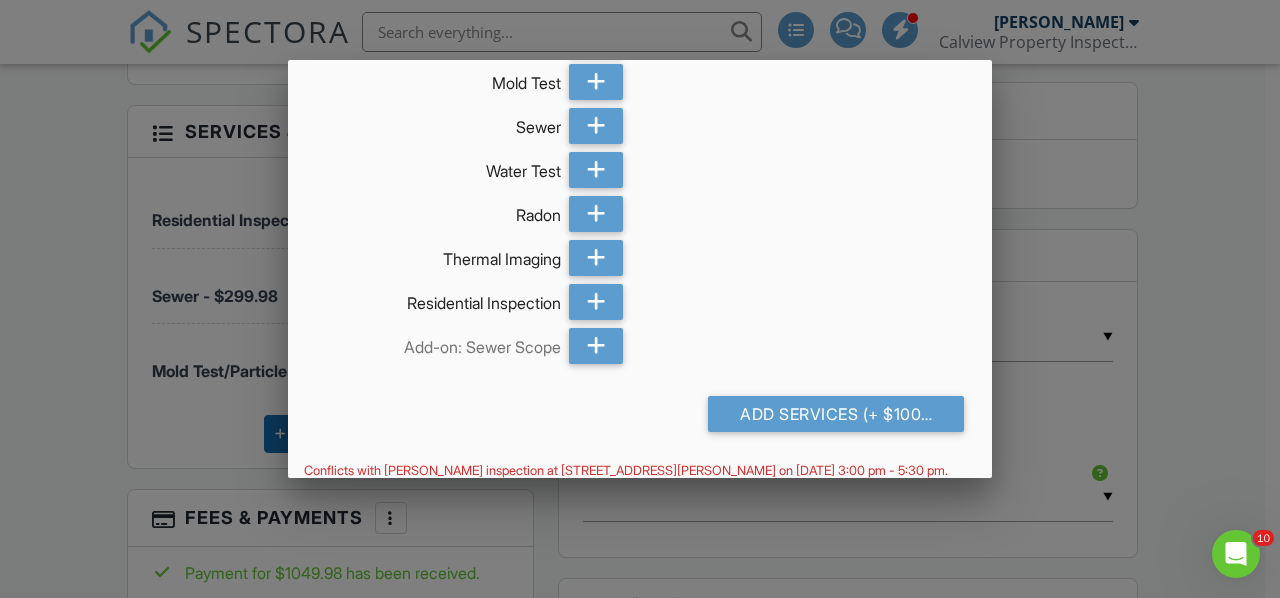 scroll, scrollTop: 309, scrollLeft: 0, axis: vertical 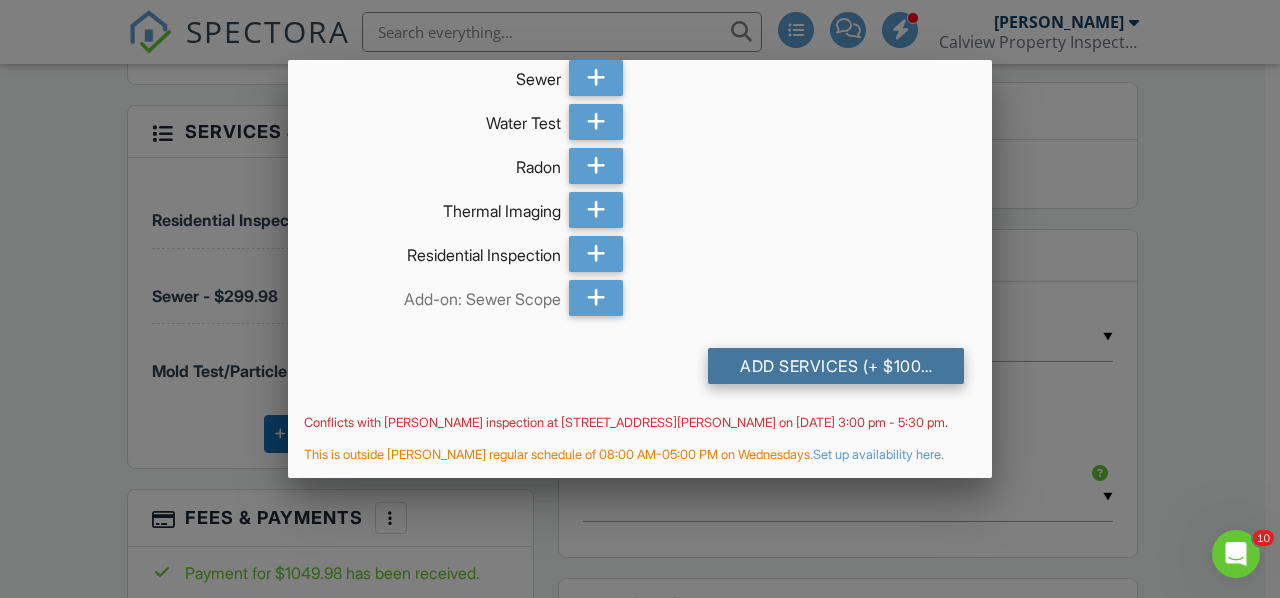 click on "Add Services
(+ $100.0)" at bounding box center (836, 366) 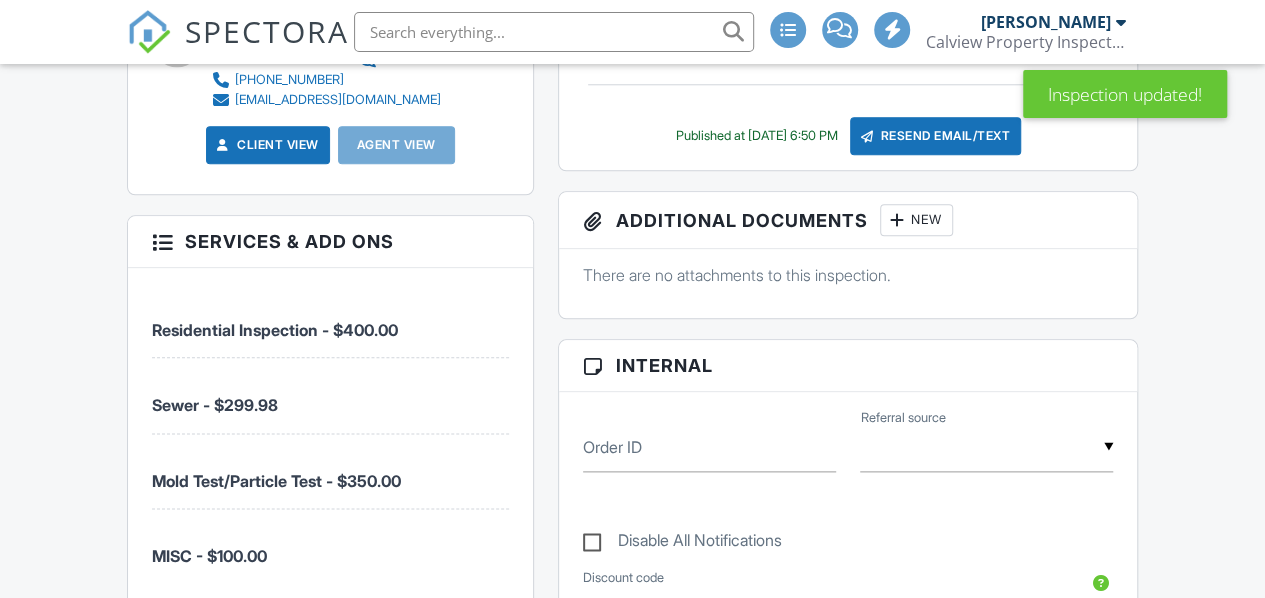 scroll, scrollTop: 1500, scrollLeft: 0, axis: vertical 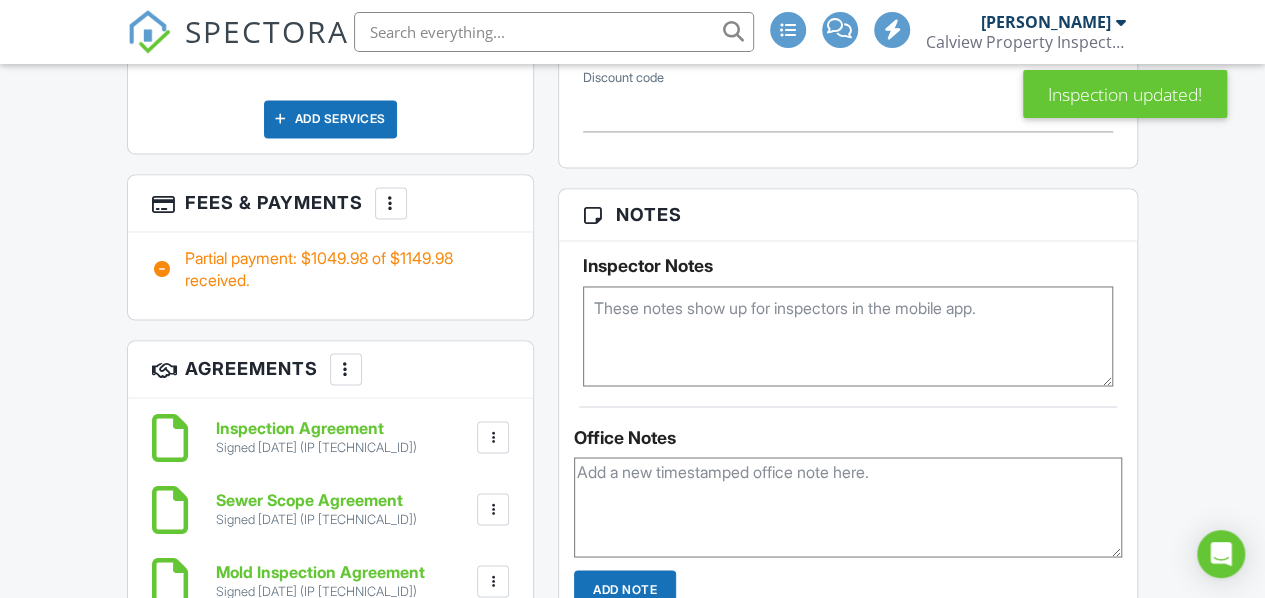 click at bounding box center (391, 203) 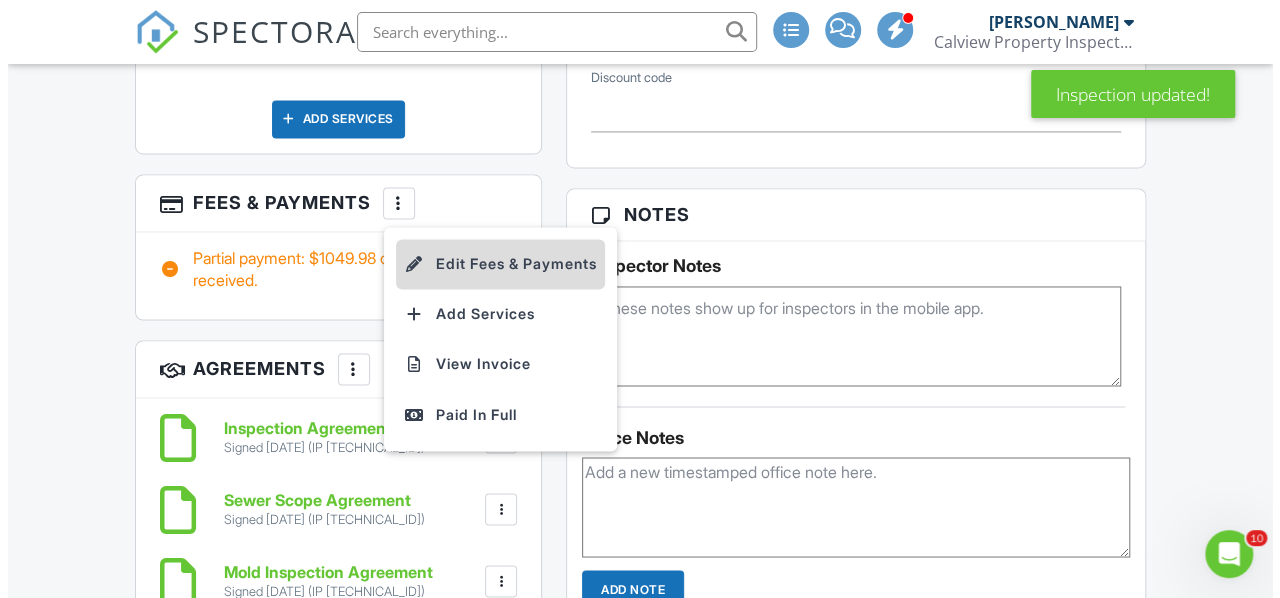 scroll, scrollTop: 0, scrollLeft: 0, axis: both 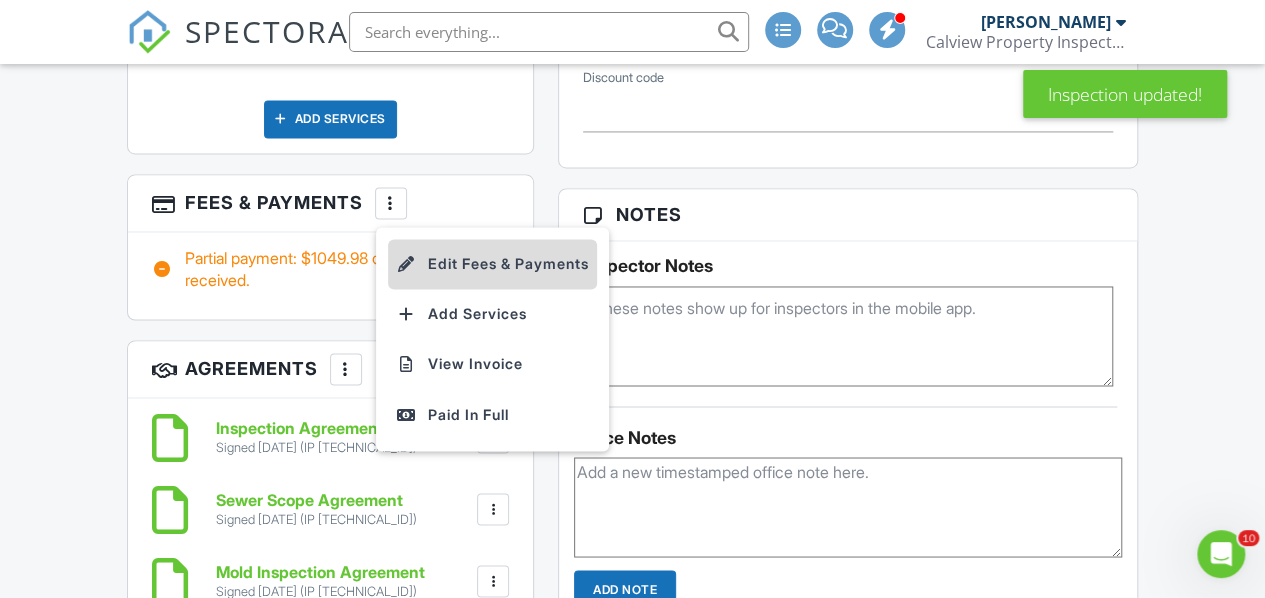 click on "Edit Fees & Payments" at bounding box center [492, 264] 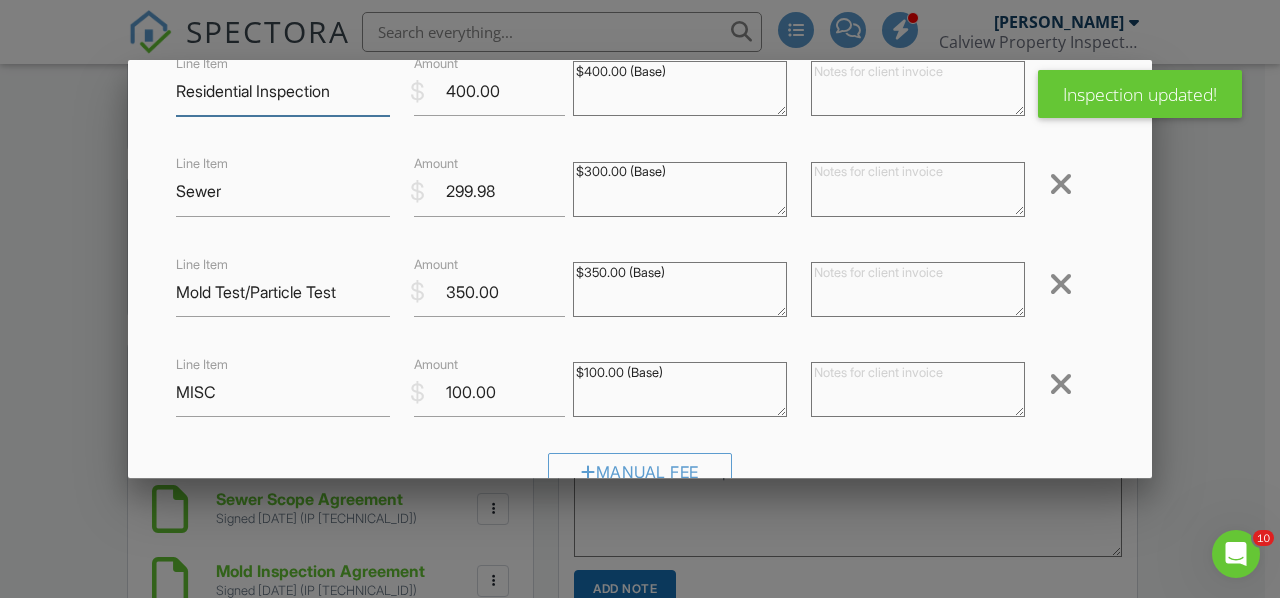 scroll, scrollTop: 300, scrollLeft: 0, axis: vertical 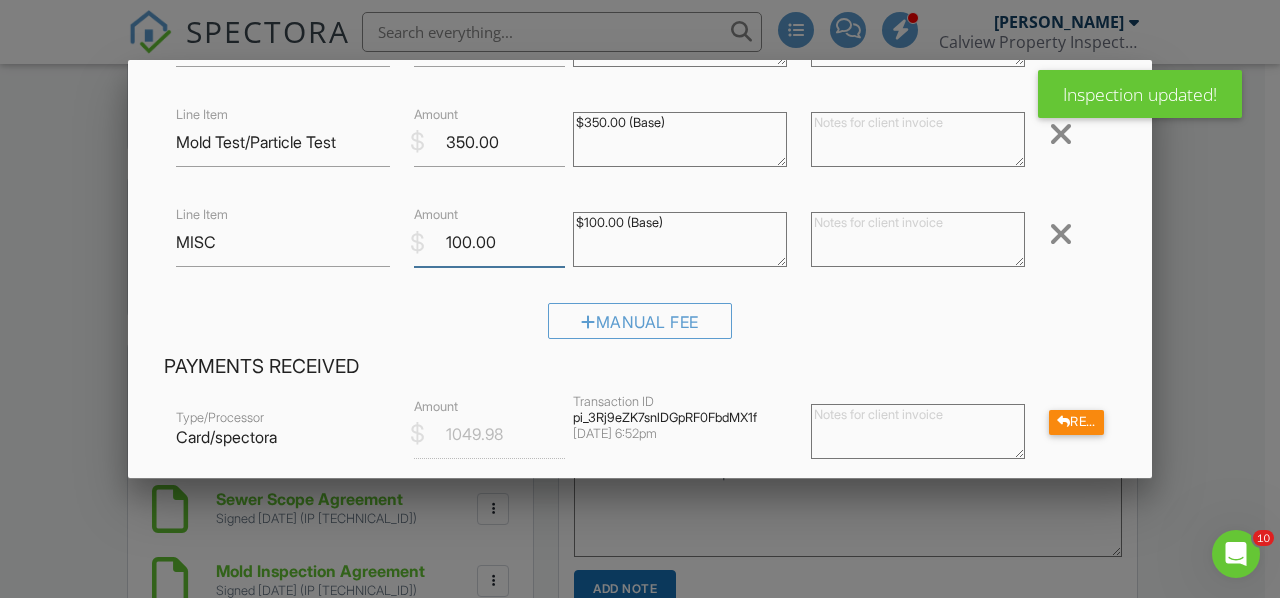 click on "100.00" at bounding box center (489, 242) 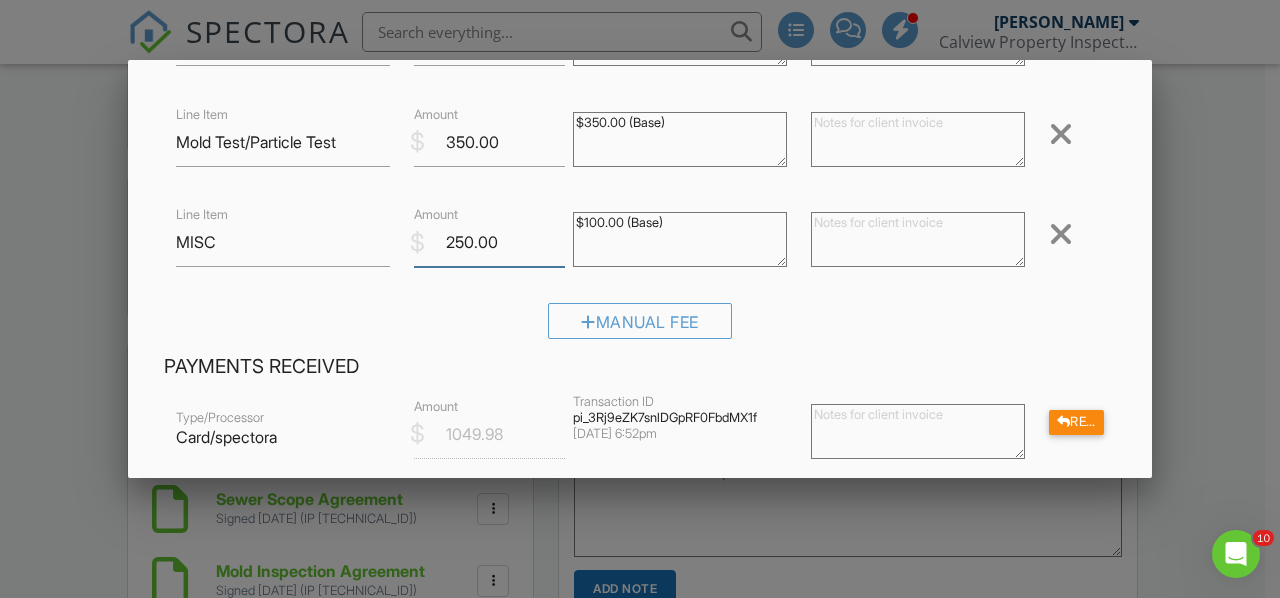 type on "250.00" 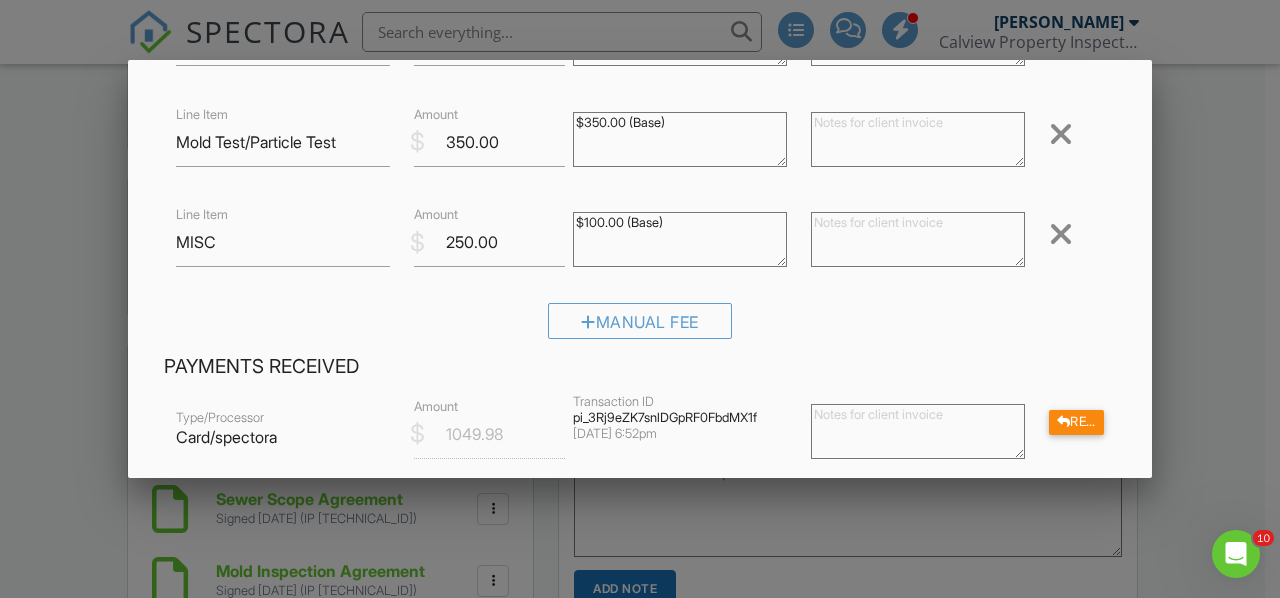 click on "$100.00 (Base)" at bounding box center [680, 239] 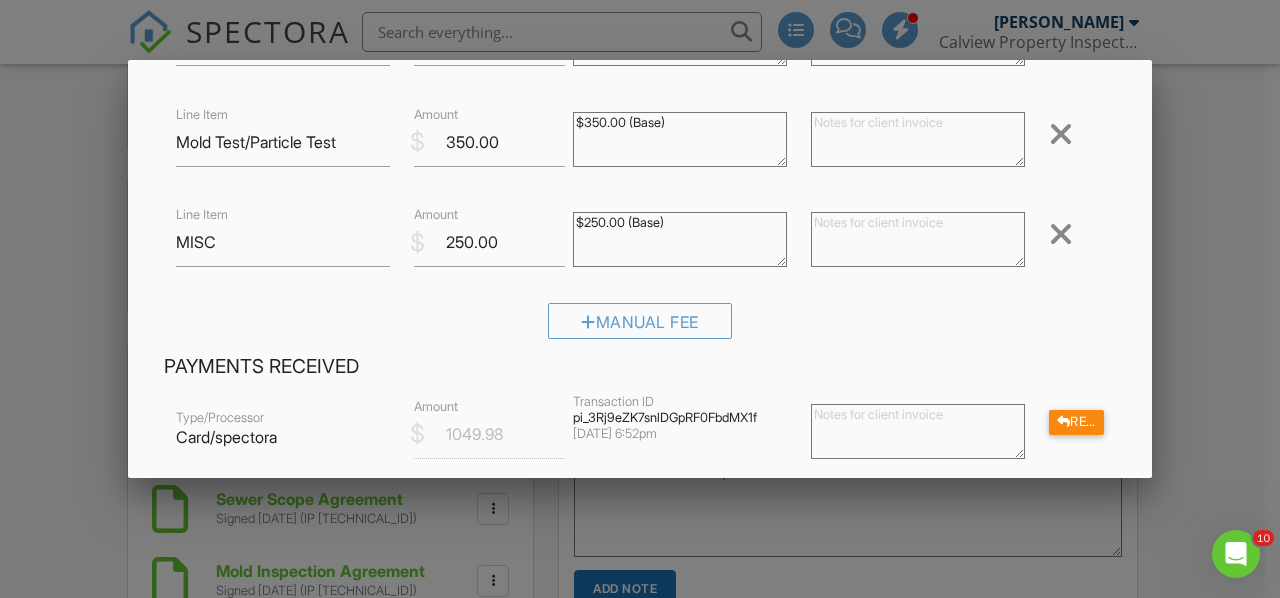 type on "$250.00 (Base)" 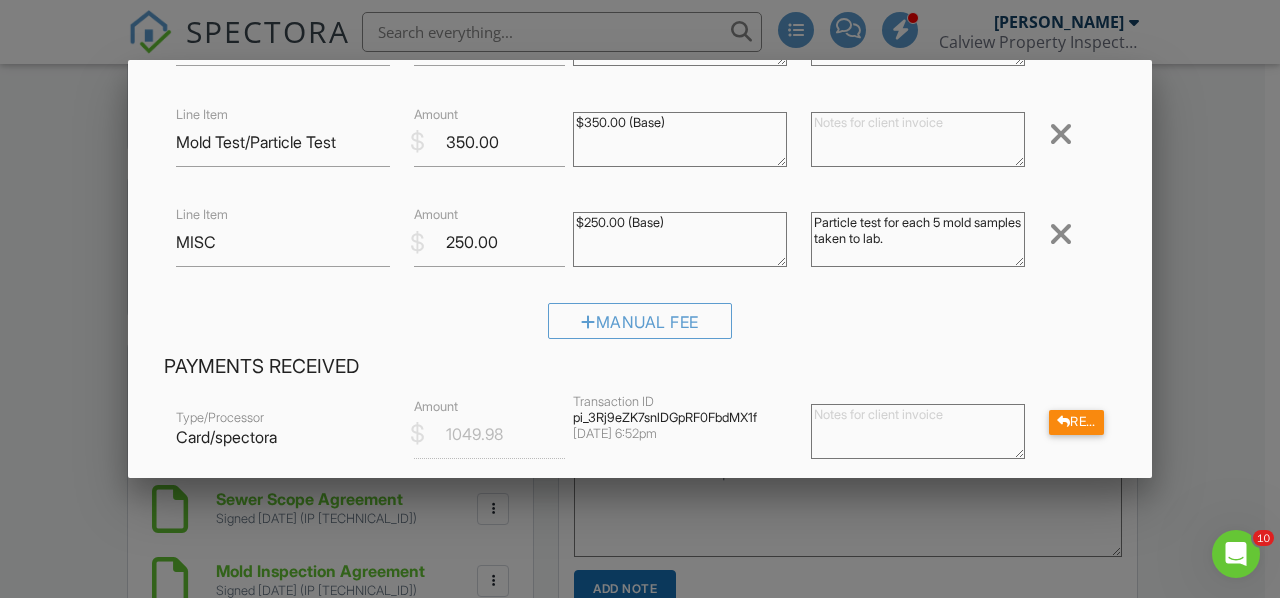 scroll, scrollTop: 700, scrollLeft: 0, axis: vertical 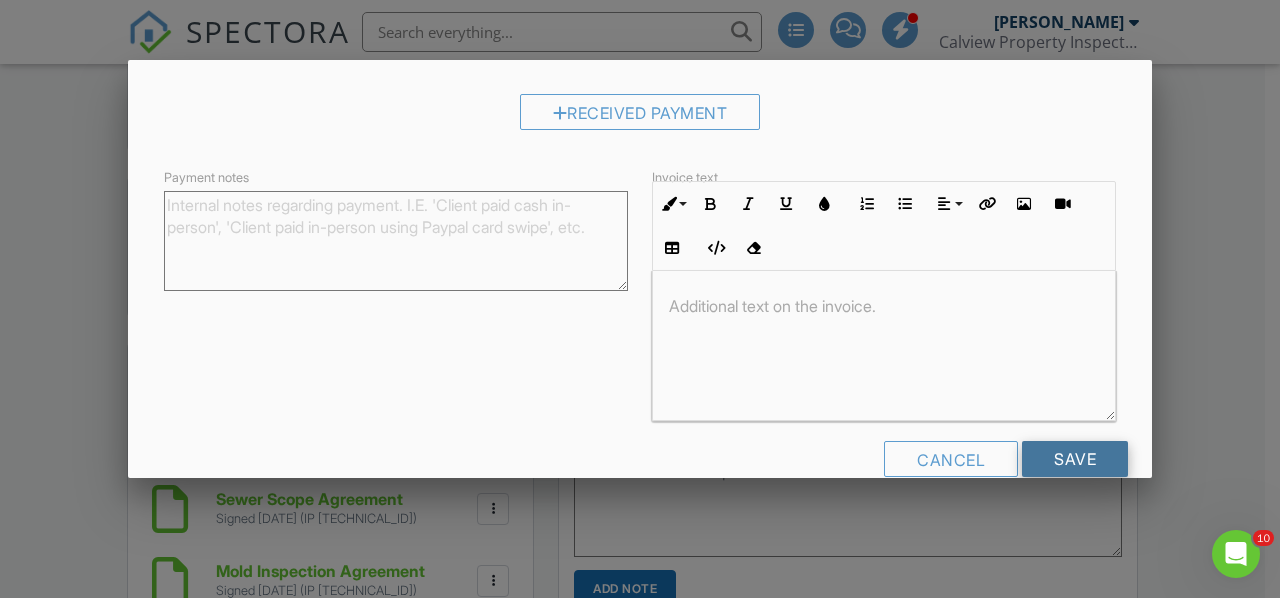 type on "Particle test for each 5 mold samples taken to lab." 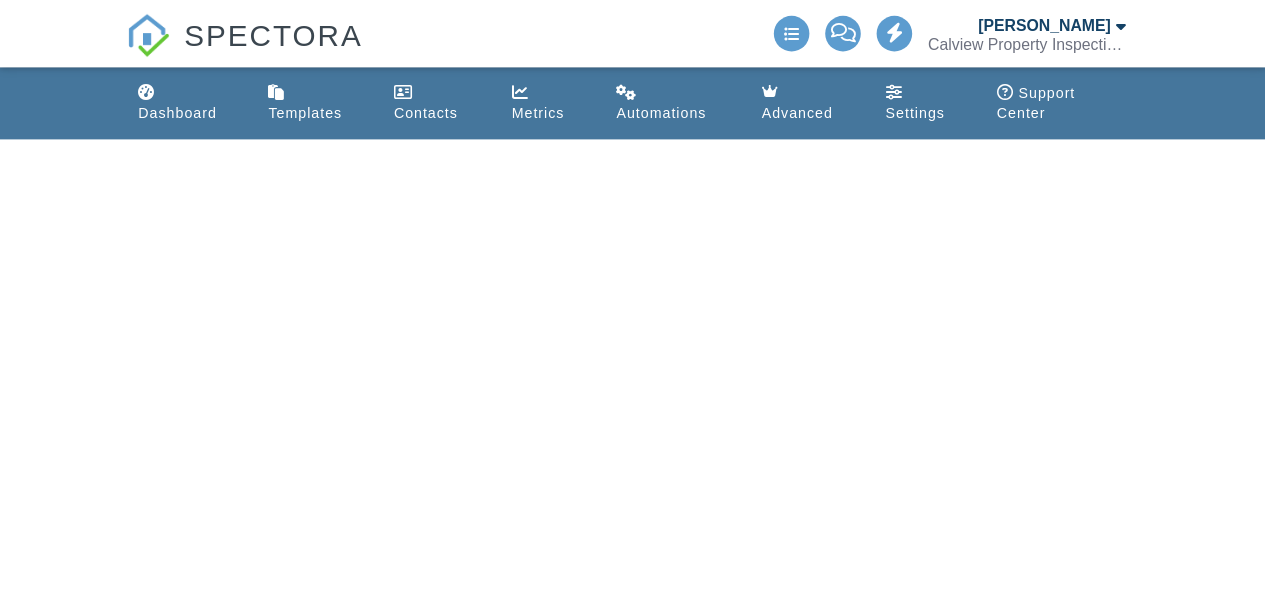 scroll, scrollTop: 0, scrollLeft: 0, axis: both 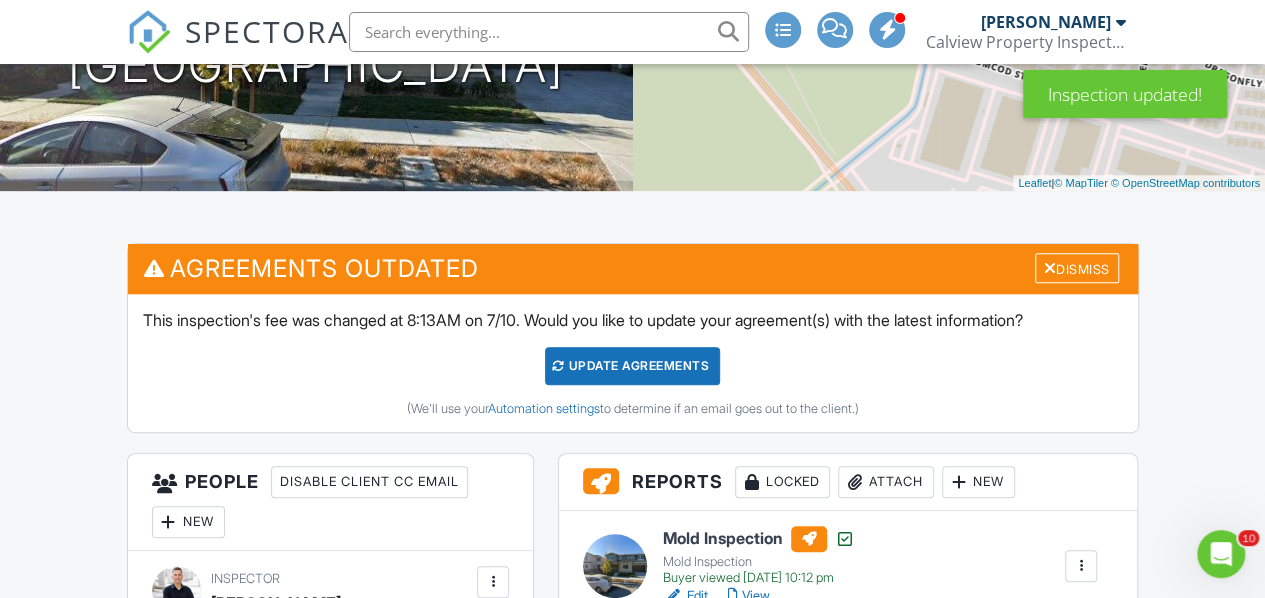 click on "Update Agreements" at bounding box center [632, 366] 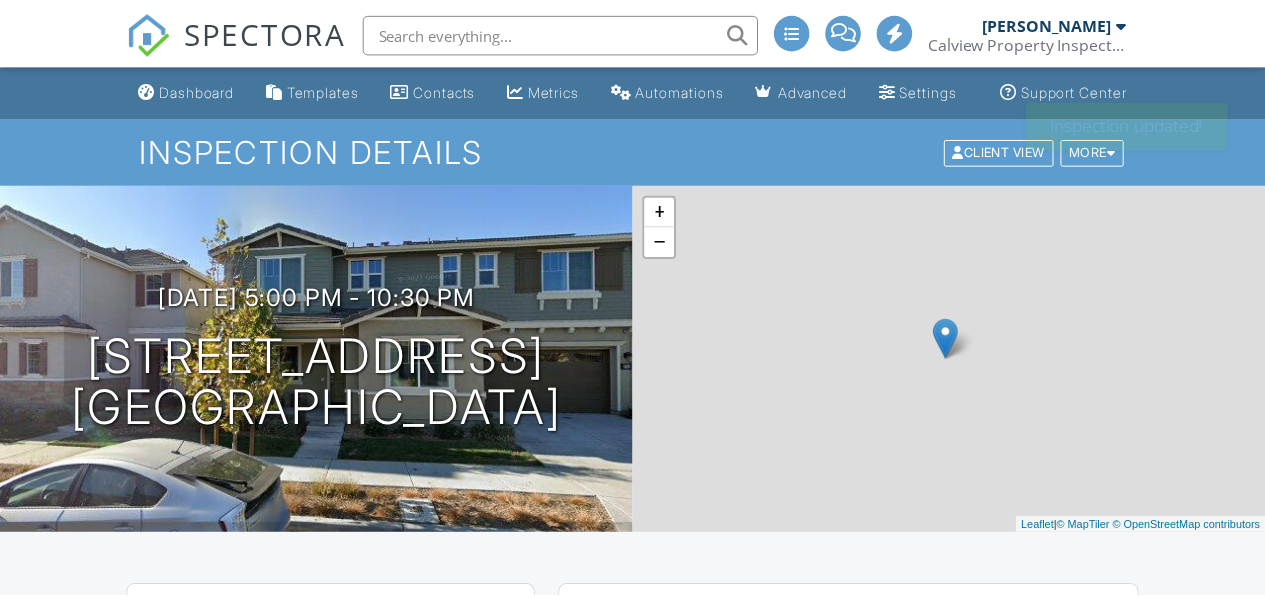scroll, scrollTop: 0, scrollLeft: 0, axis: both 